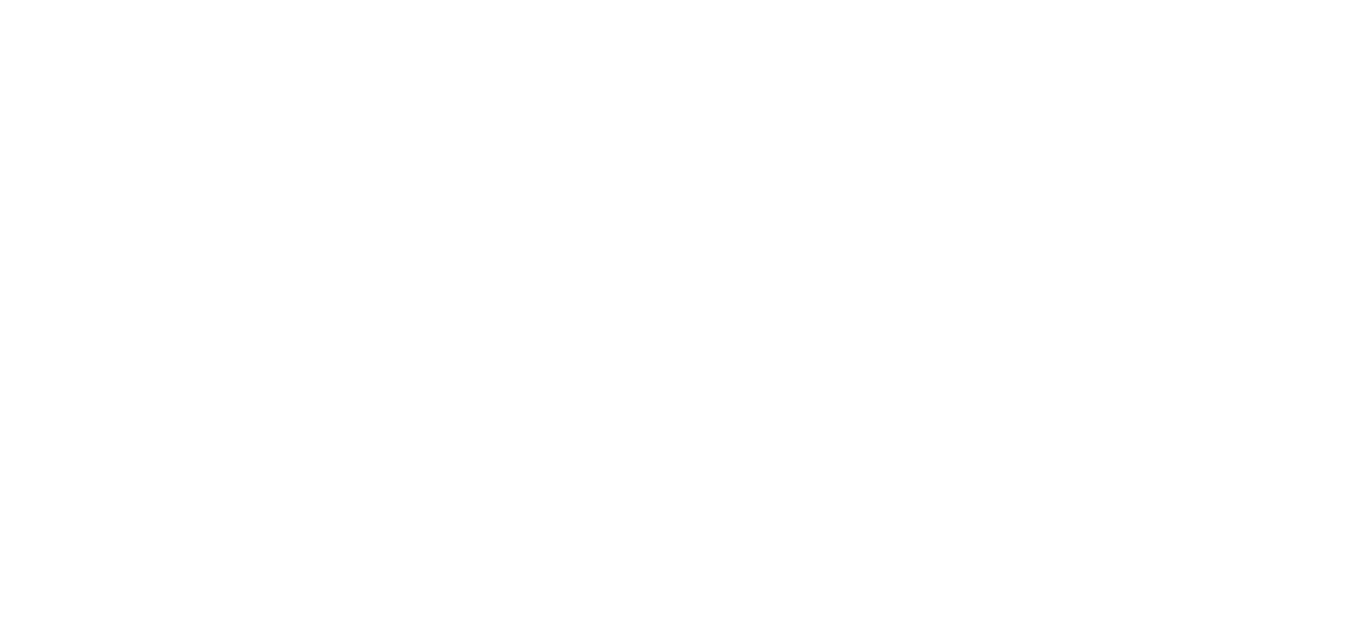 scroll, scrollTop: 0, scrollLeft: 0, axis: both 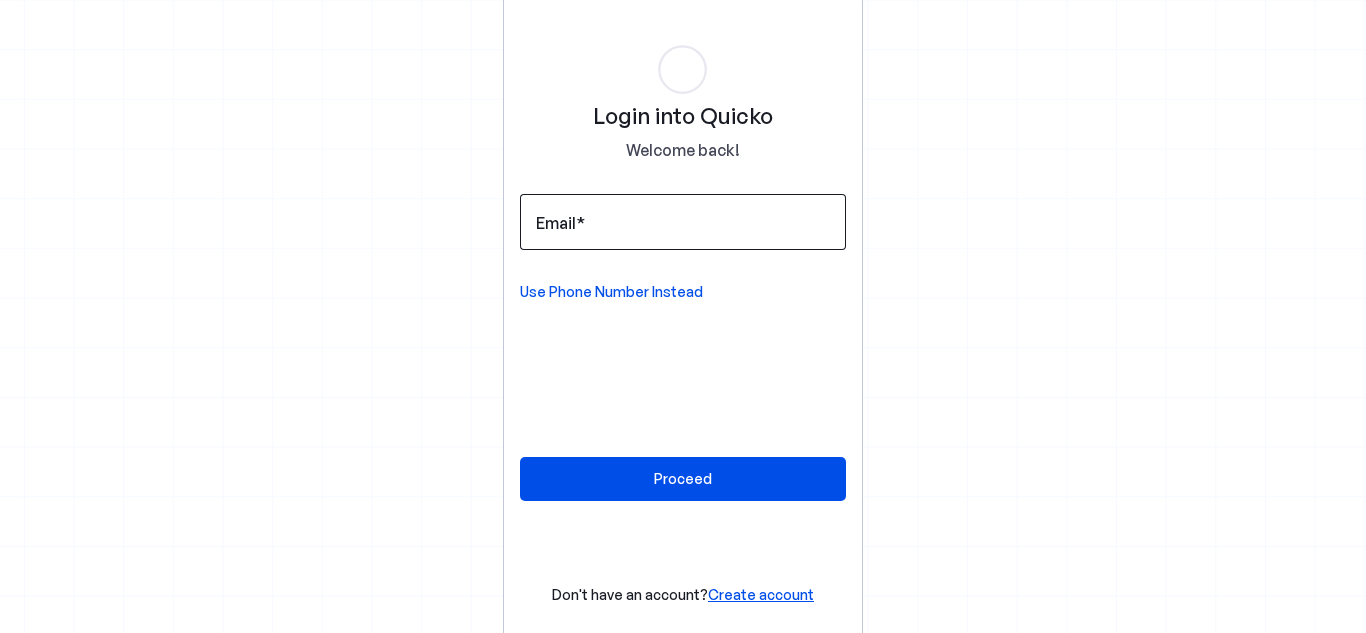 click on "Email" at bounding box center [683, 222] 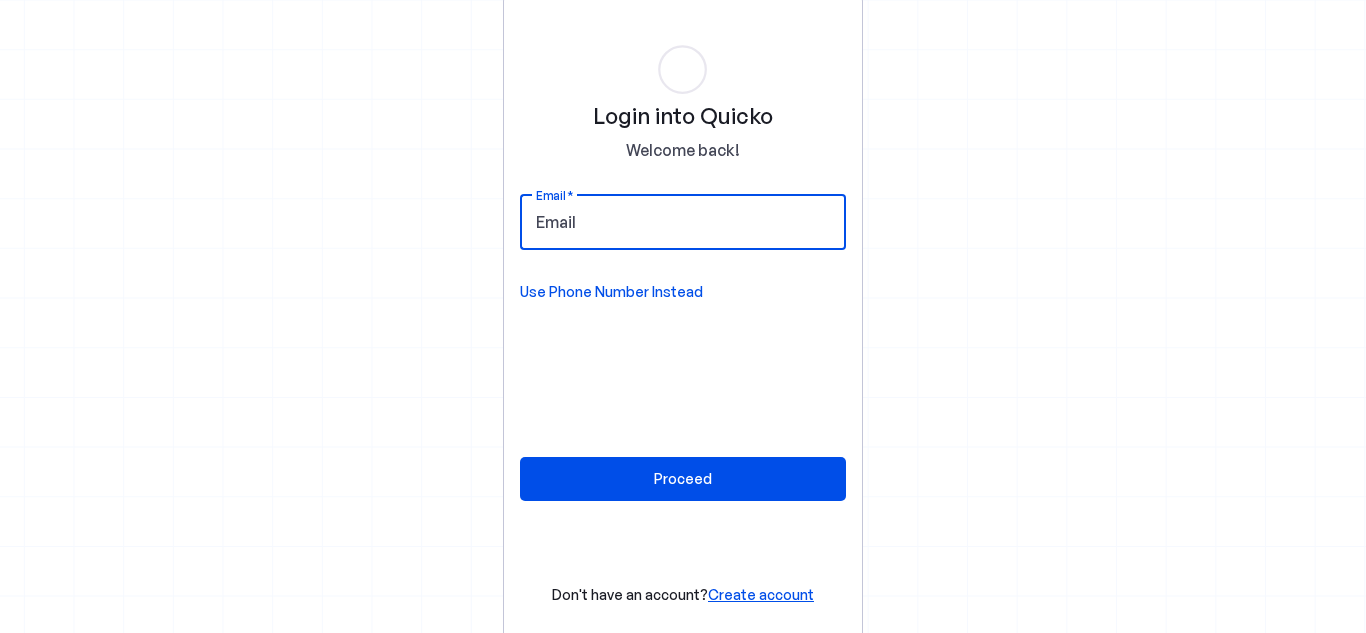 click on "Email" at bounding box center (683, 222) 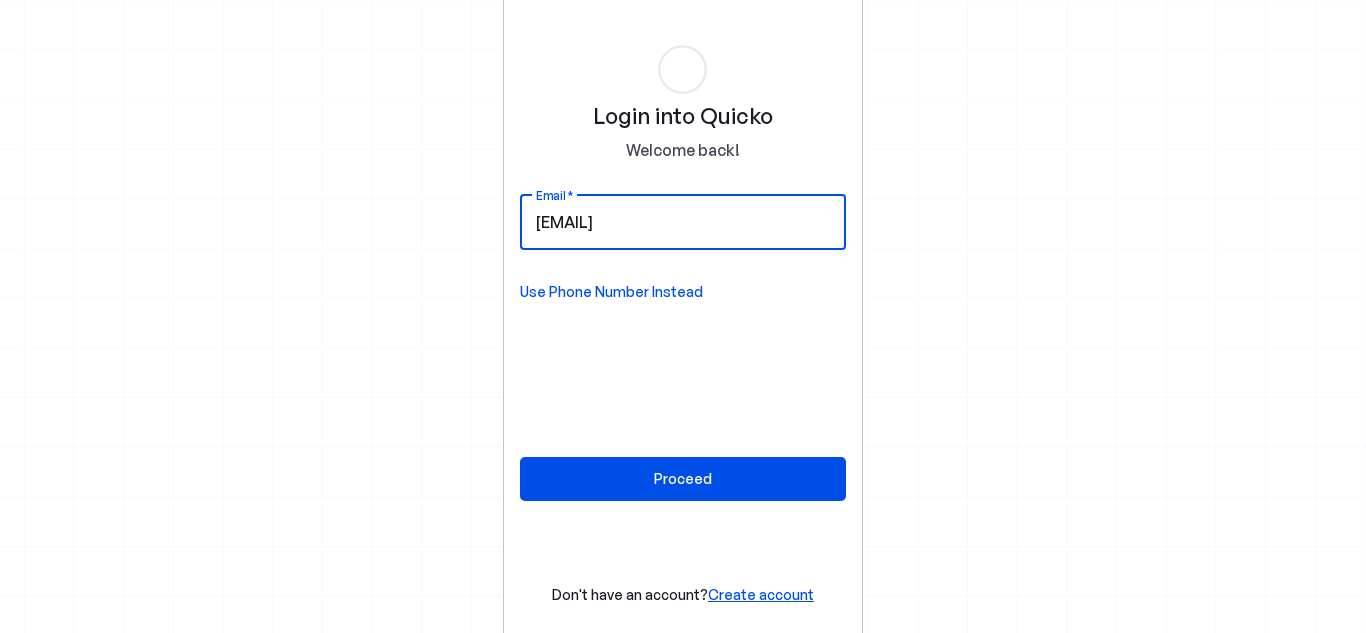 type on "akmdgb@gmail.com" 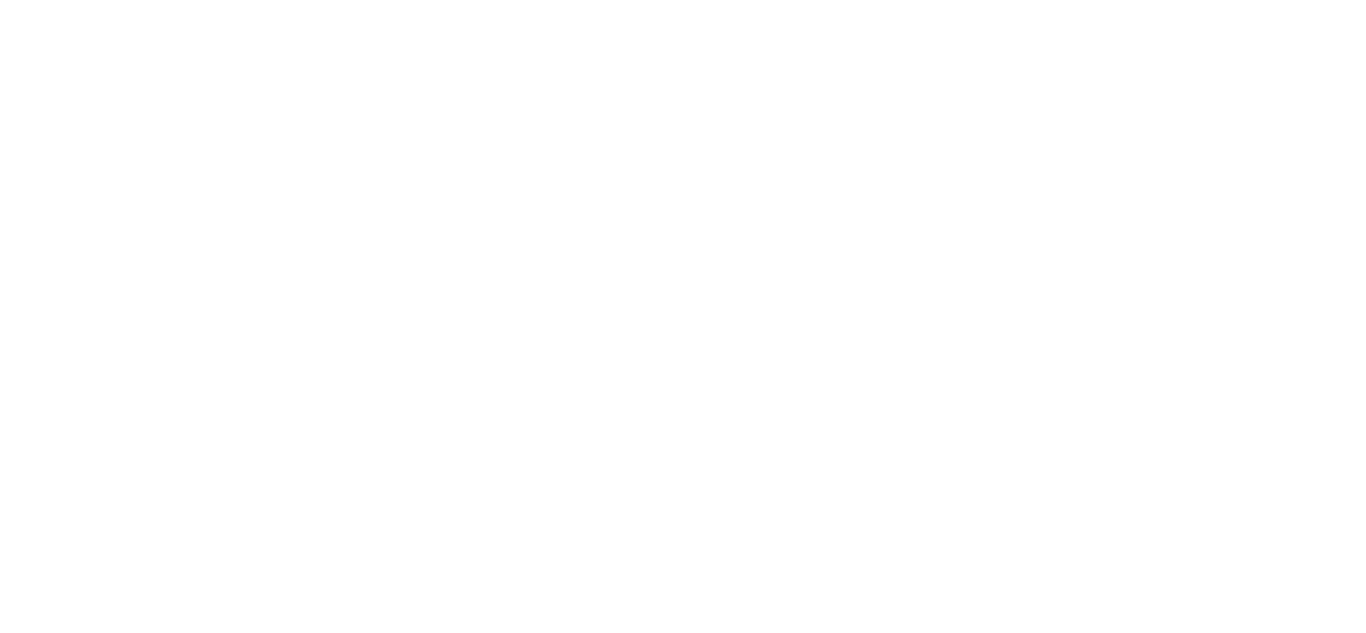 scroll, scrollTop: 0, scrollLeft: 0, axis: both 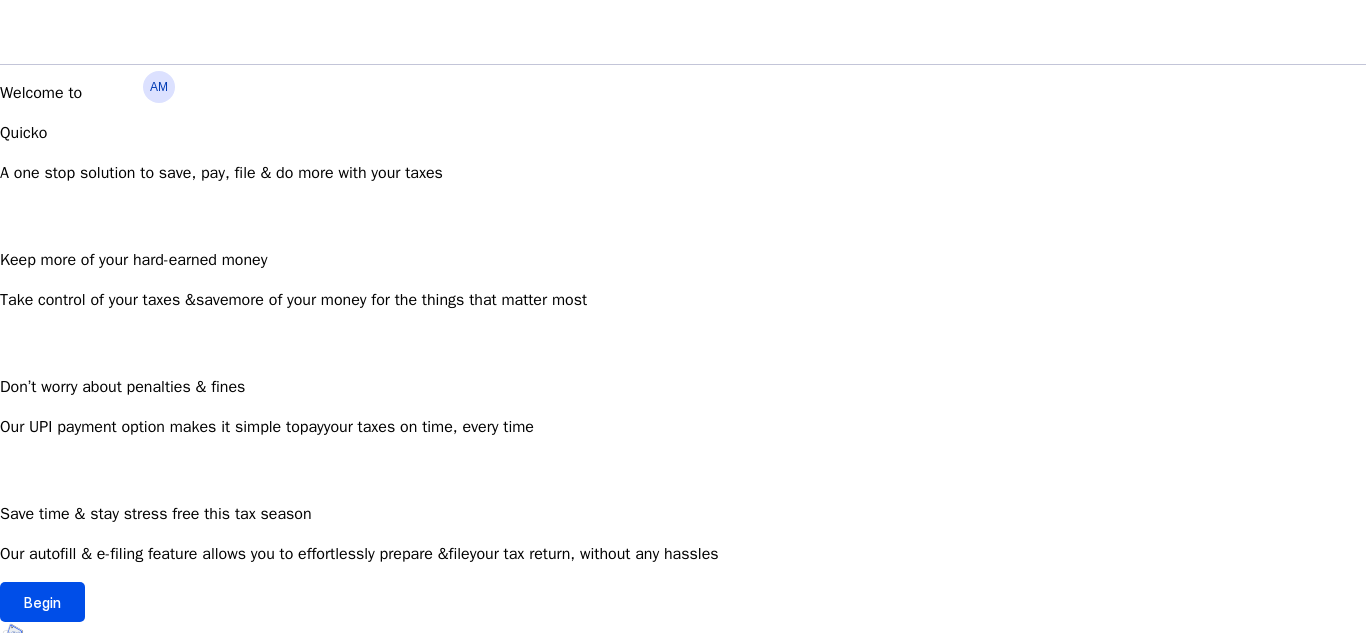 click on "AM  Welcome to   Quicko A one stop solution to save, pay, file & do more with your taxes Keep more of your hard-earned money Take control of your taxes &  save  more of your money for the things that matter most Don’t worry about penalties & fines Our UPI payment option makes it simple to  pay  your taxes on time, every time Save time & stay stress free this tax season Our autofill & e-filing feature allows you to effortlessly prepare &  file  your tax return, without any hassles Begin" at bounding box center (683, 326) 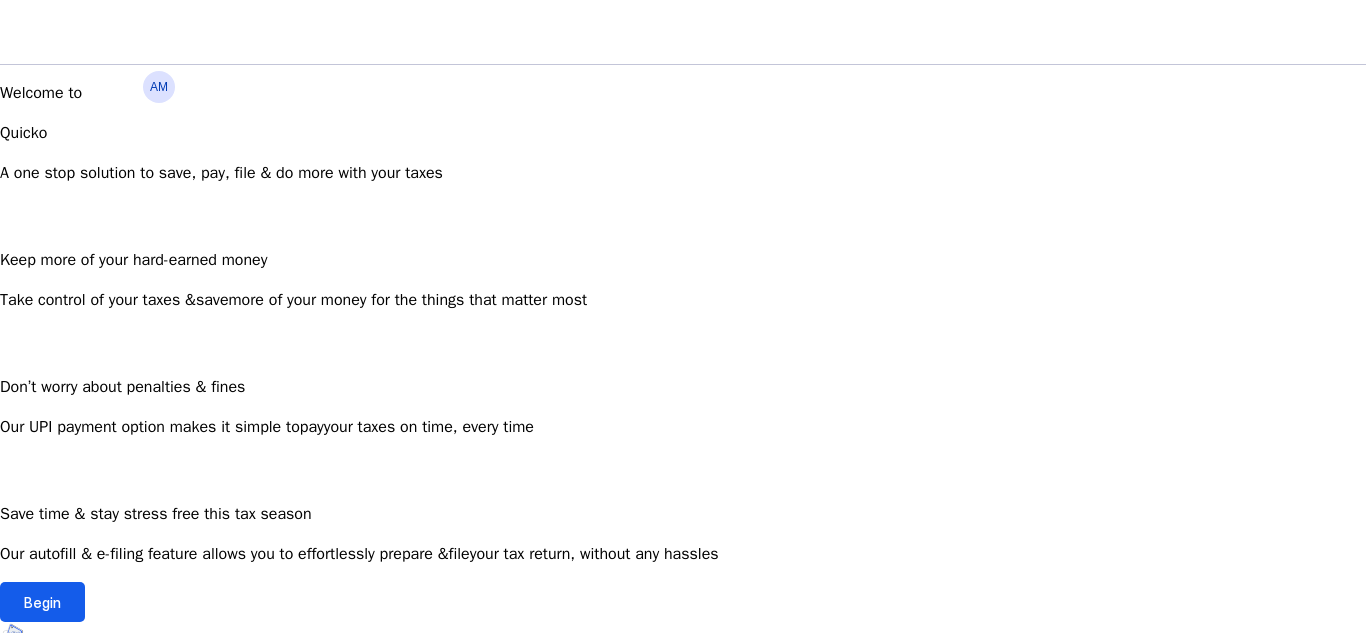 click at bounding box center (42, 602) 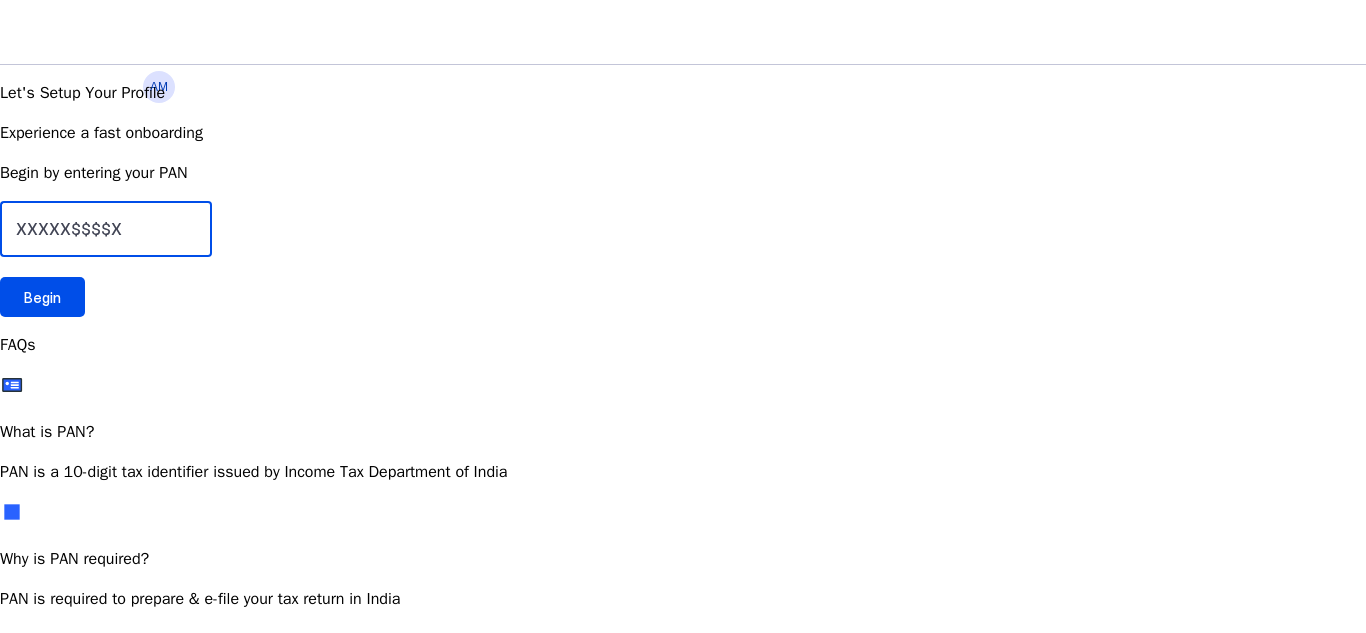 click at bounding box center (106, 229) 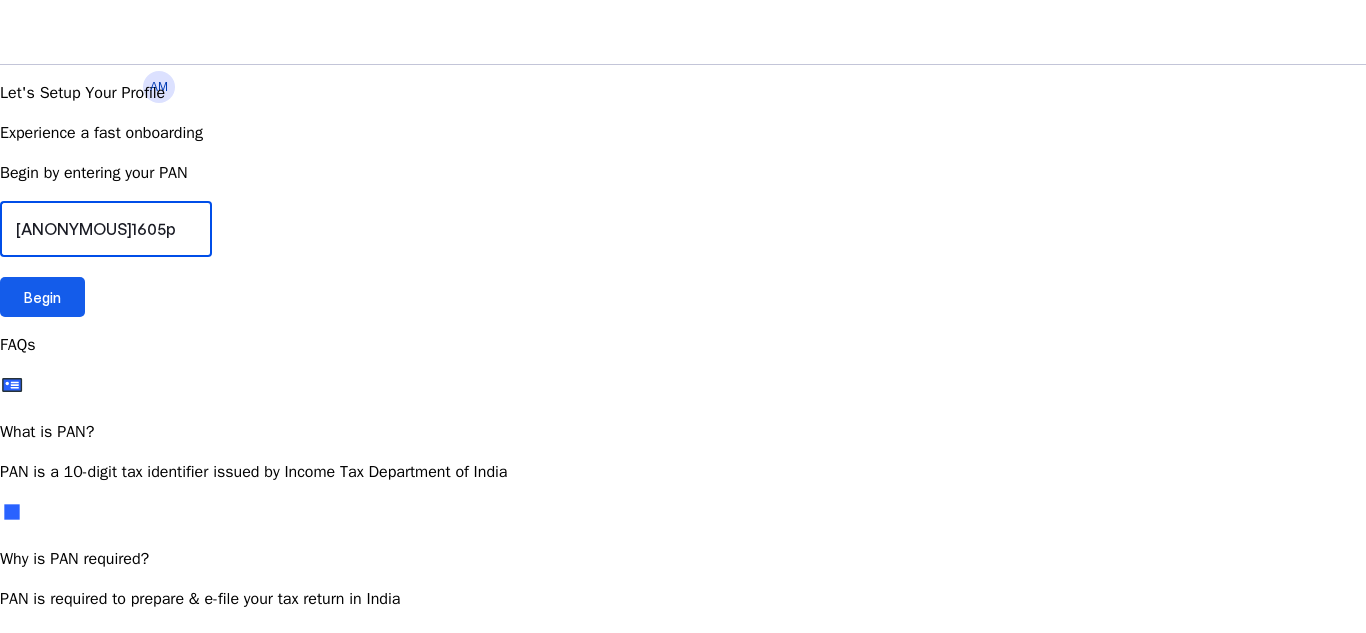type on "anhpm1605p" 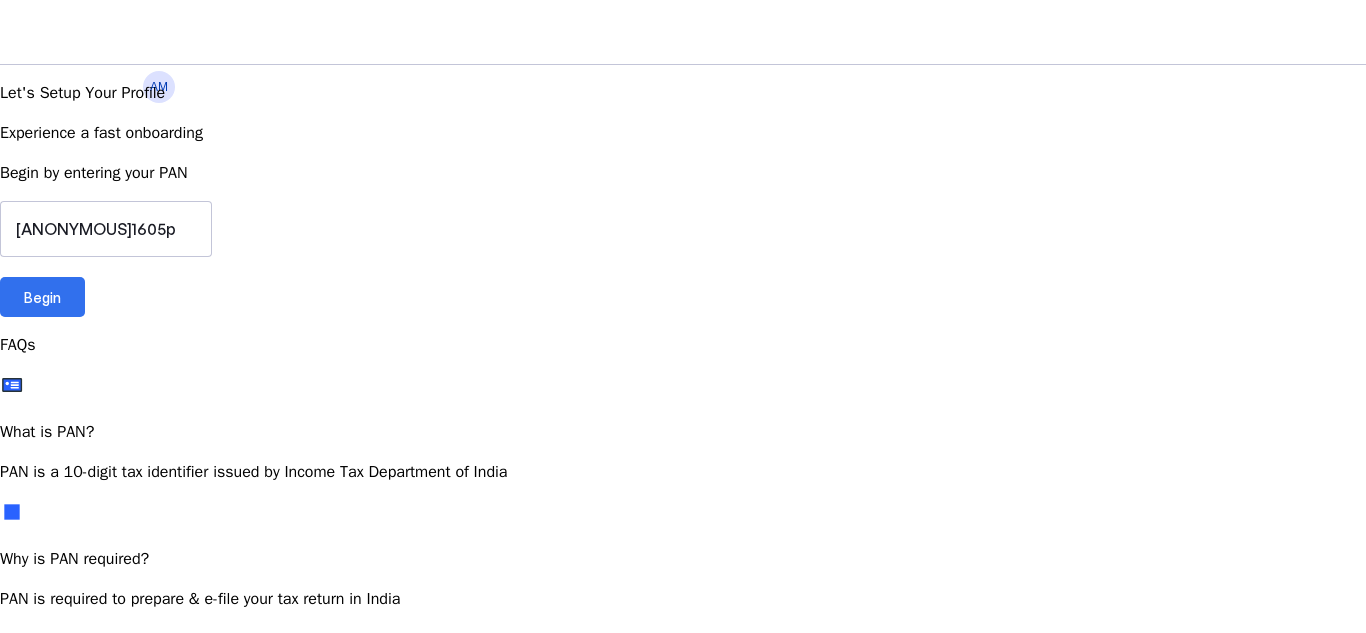 click at bounding box center (42, 297) 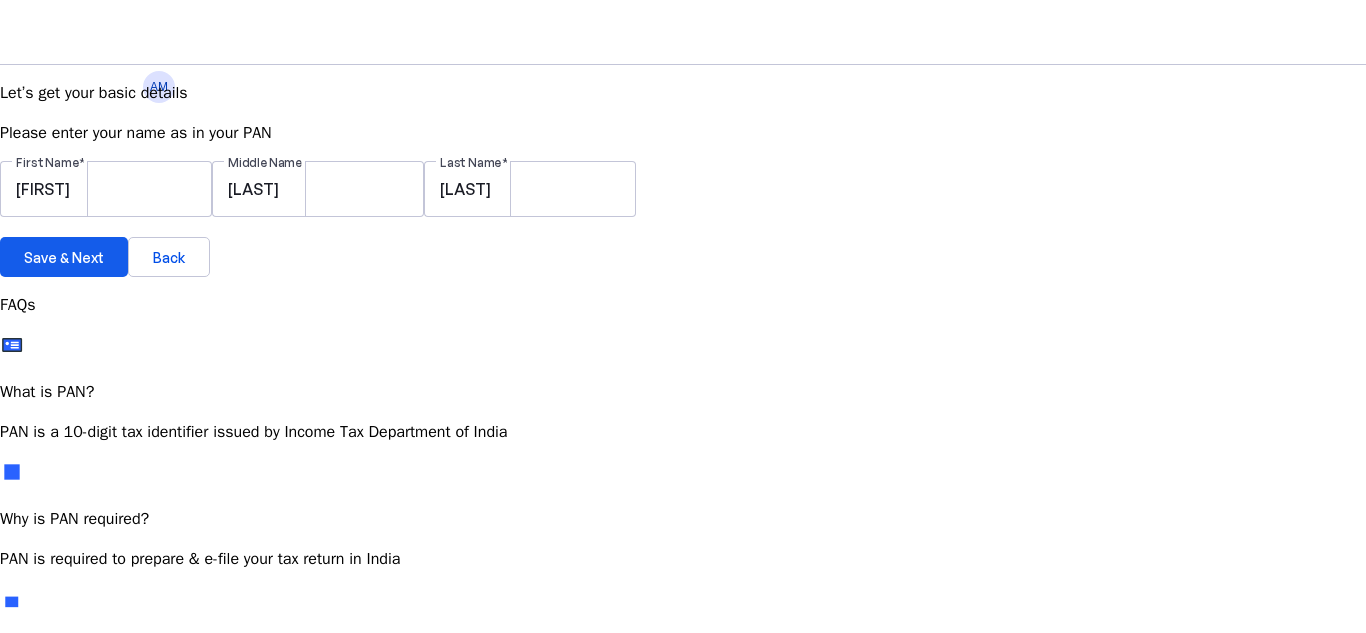 click on "Save & Next" at bounding box center [64, 257] 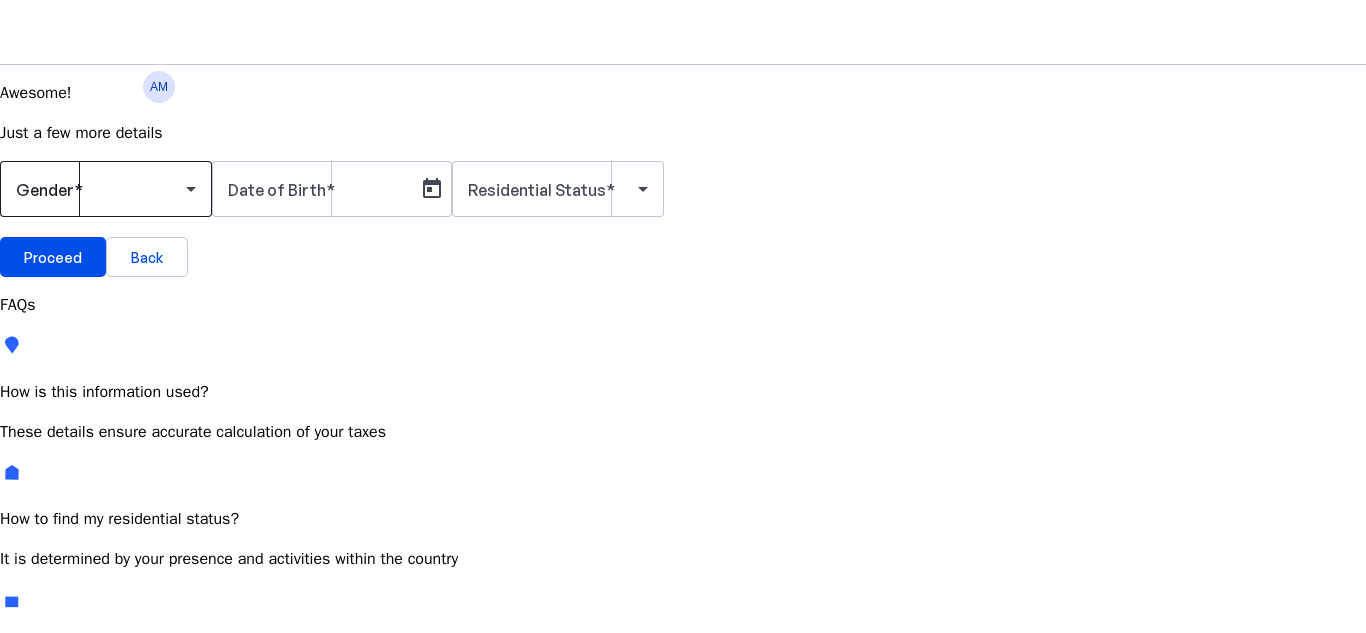 click at bounding box center (106, 189) 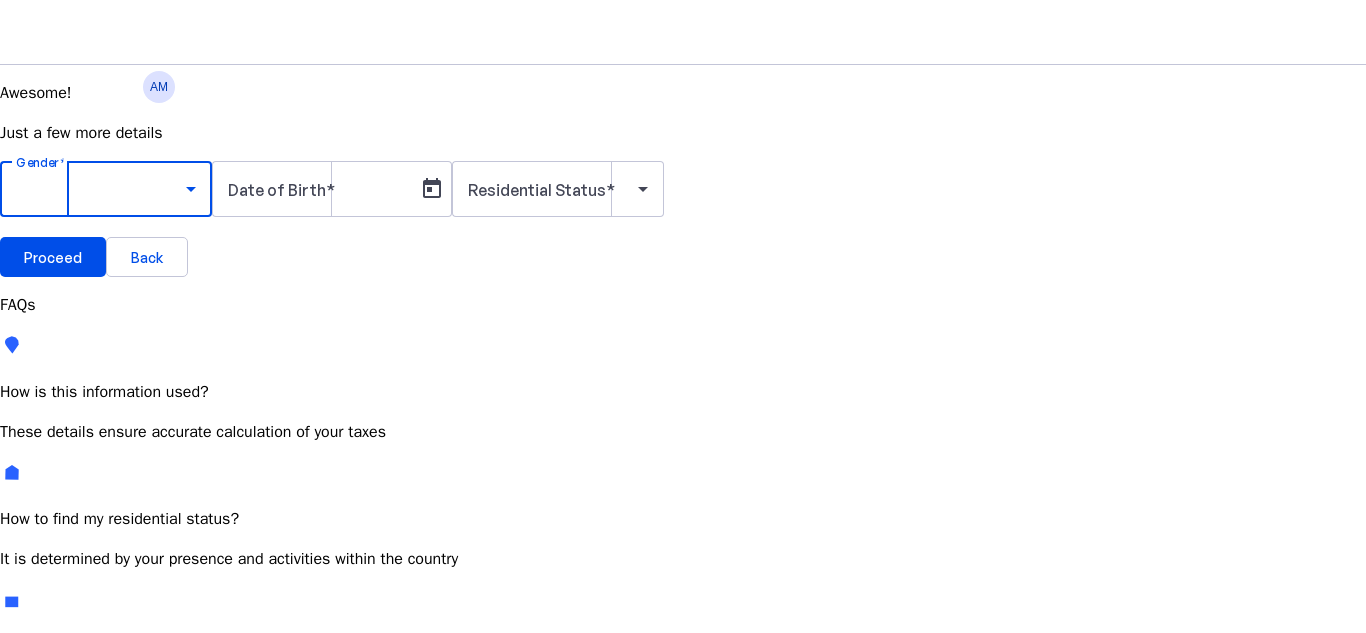 click on "Male" at bounding box center (154, 746) 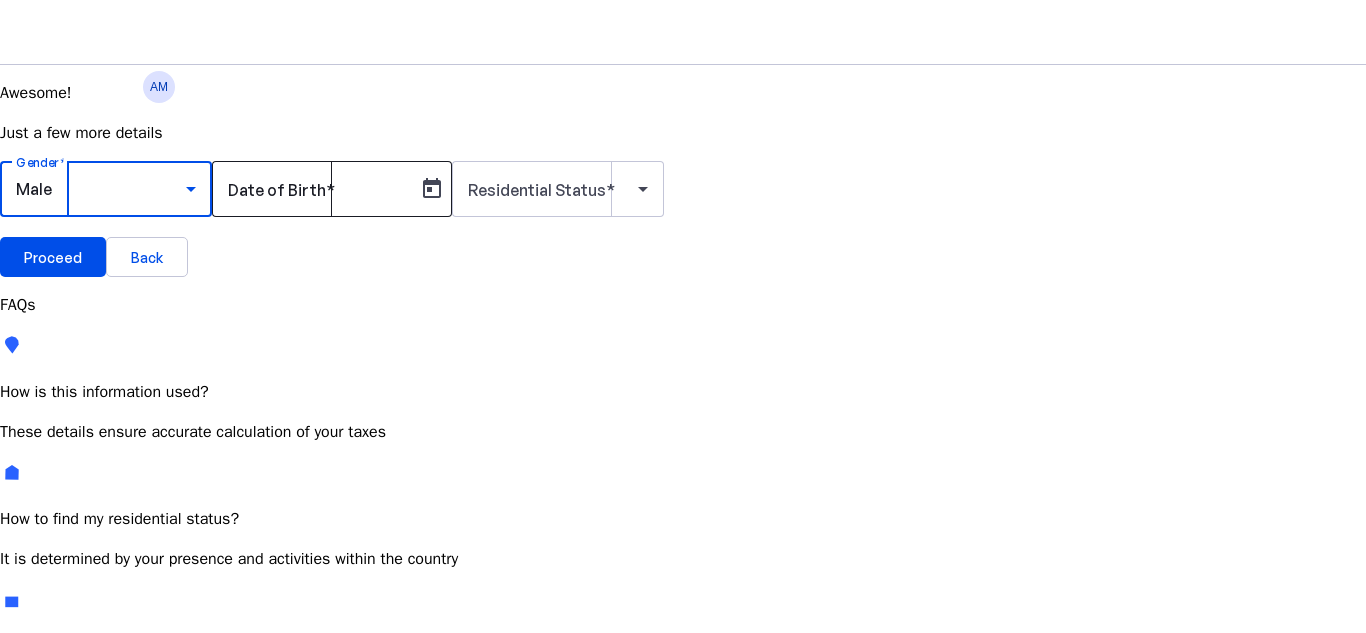 click on "Date of Birth" at bounding box center (277, 190) 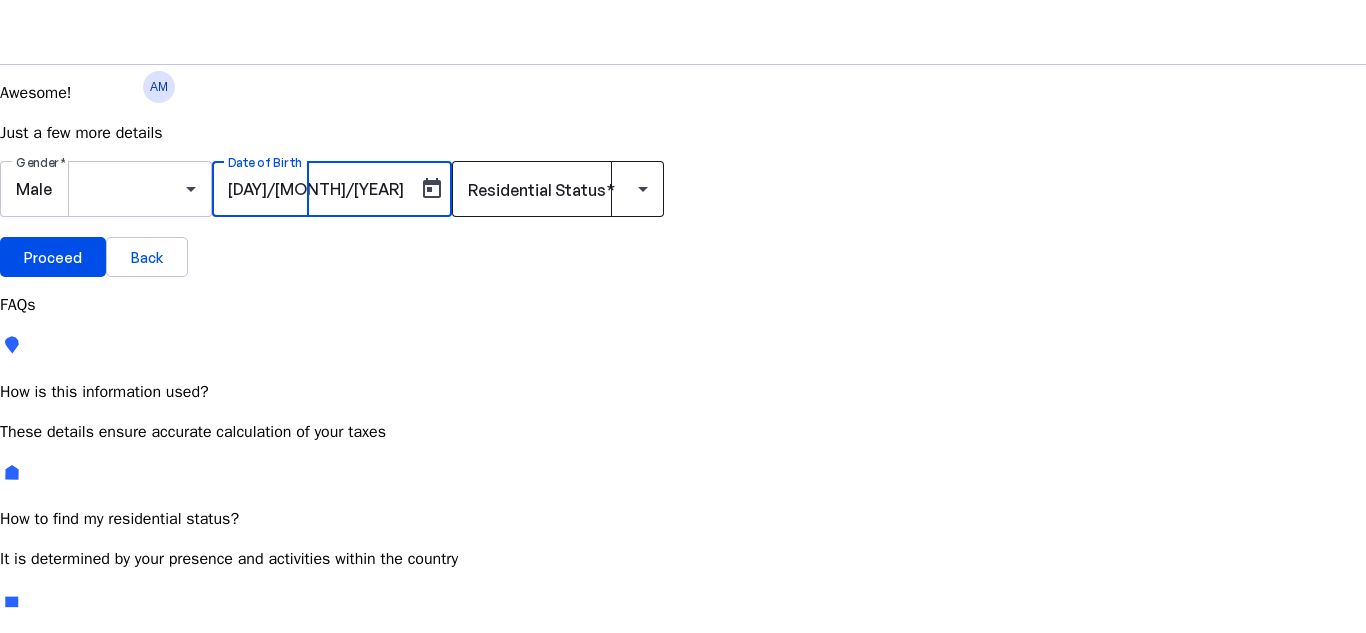type on "23/09/1985" 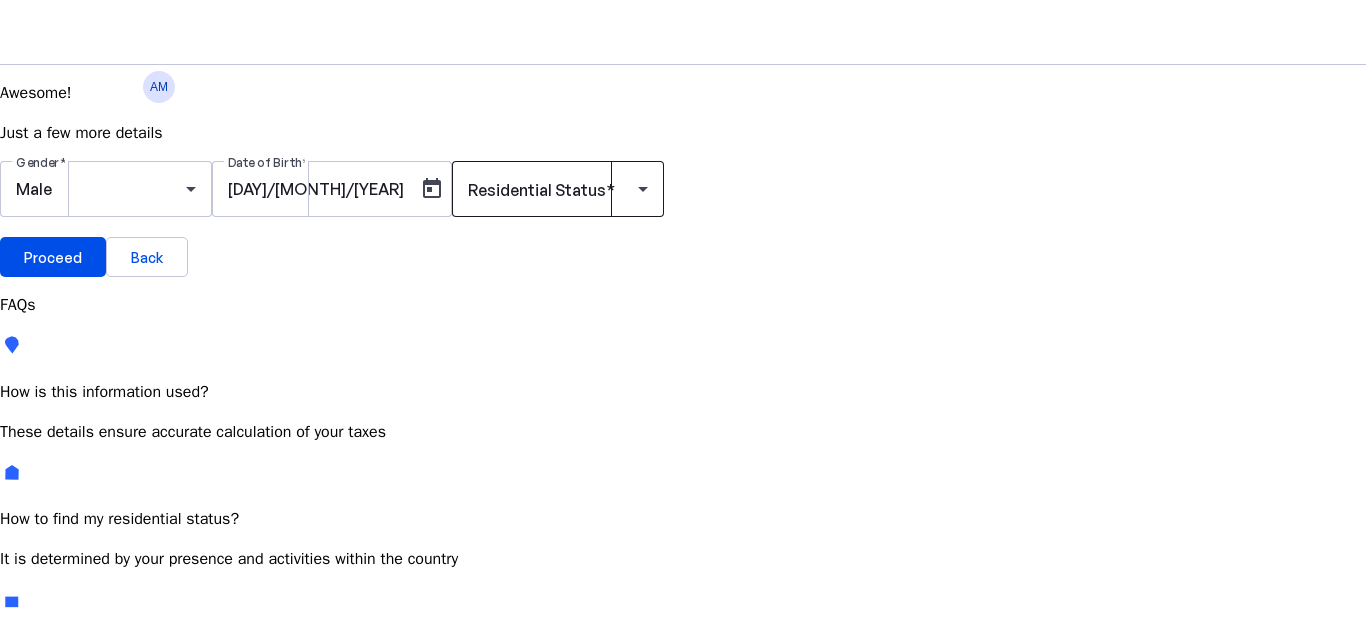 click on "Residential Status" at bounding box center [537, 190] 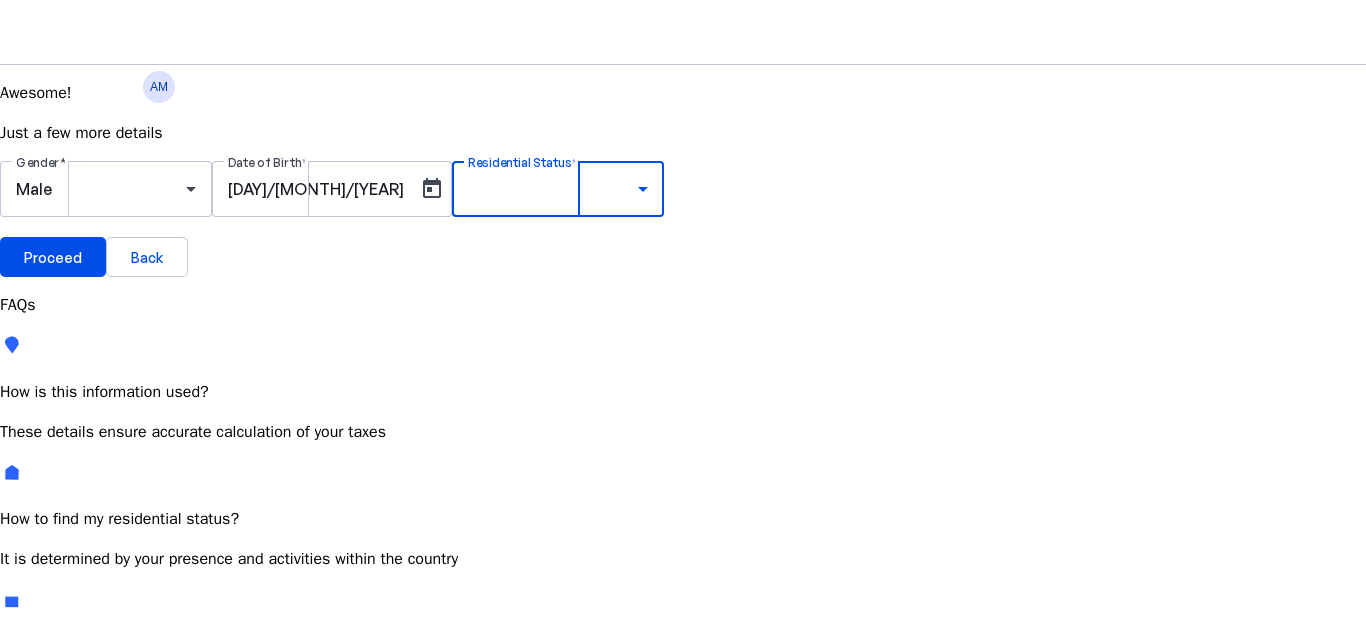 click on "Resident Most Common" at bounding box center [72, 766] 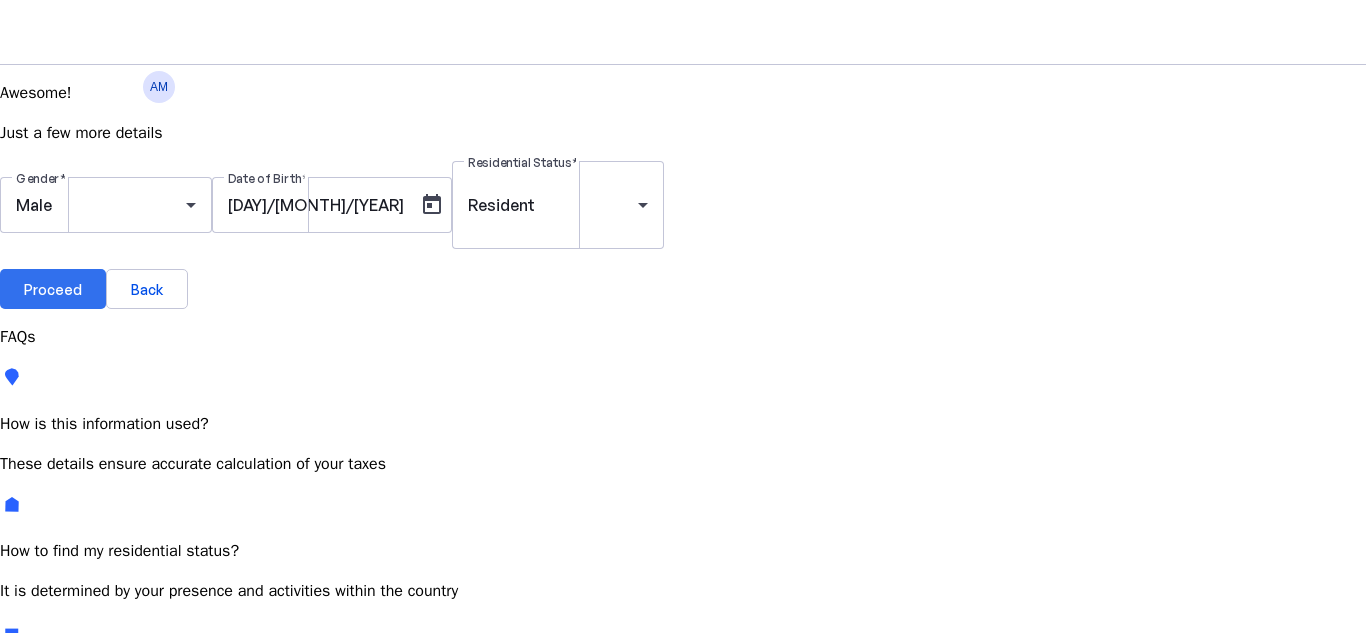 click on "Proceed" at bounding box center (53, 289) 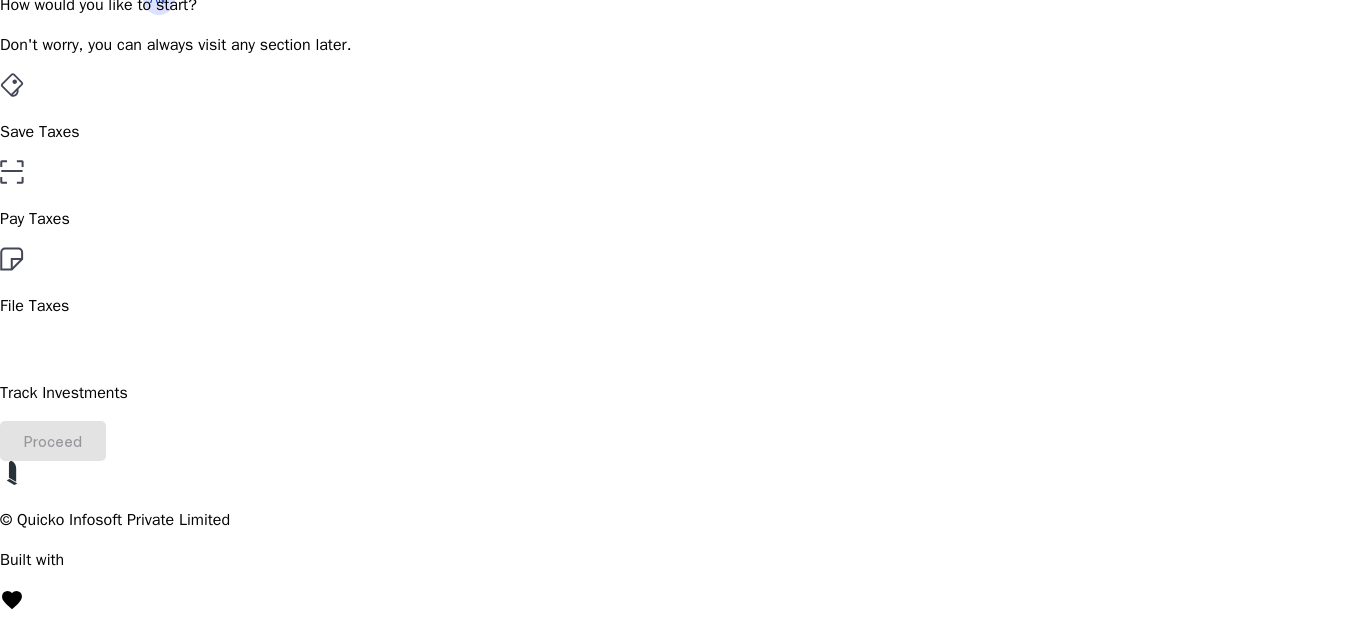 scroll, scrollTop: 89, scrollLeft: 0, axis: vertical 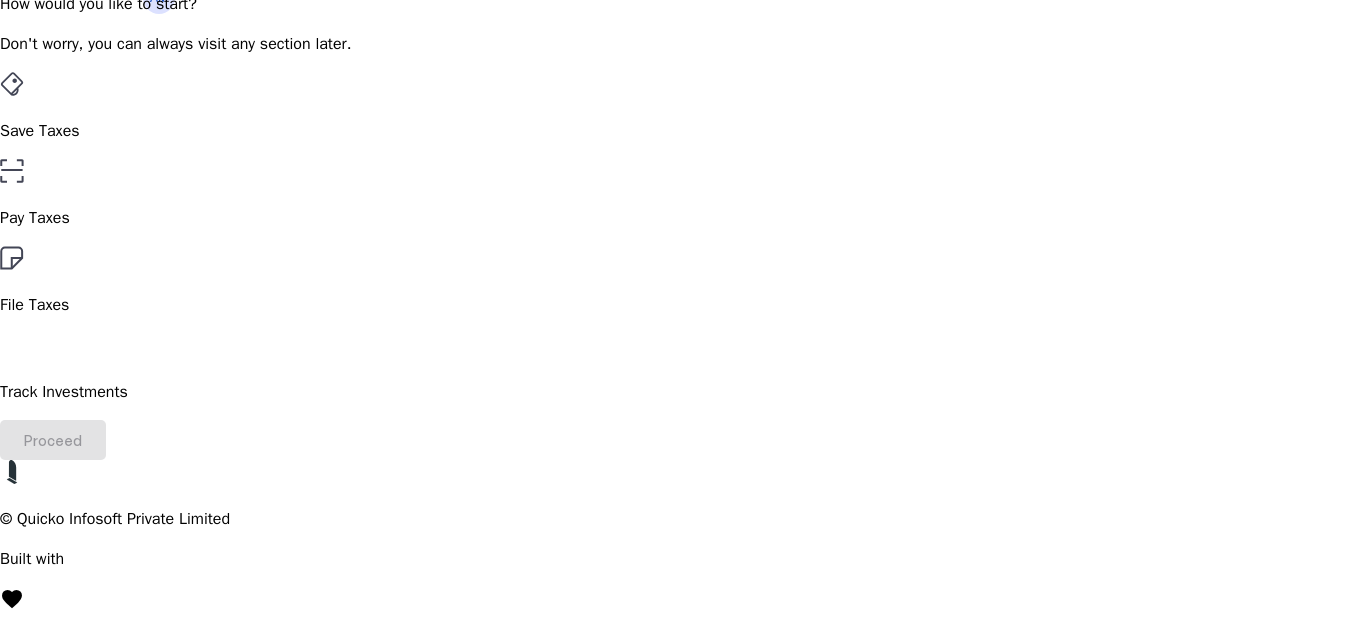 click on "File Taxes" at bounding box center (683, 131) 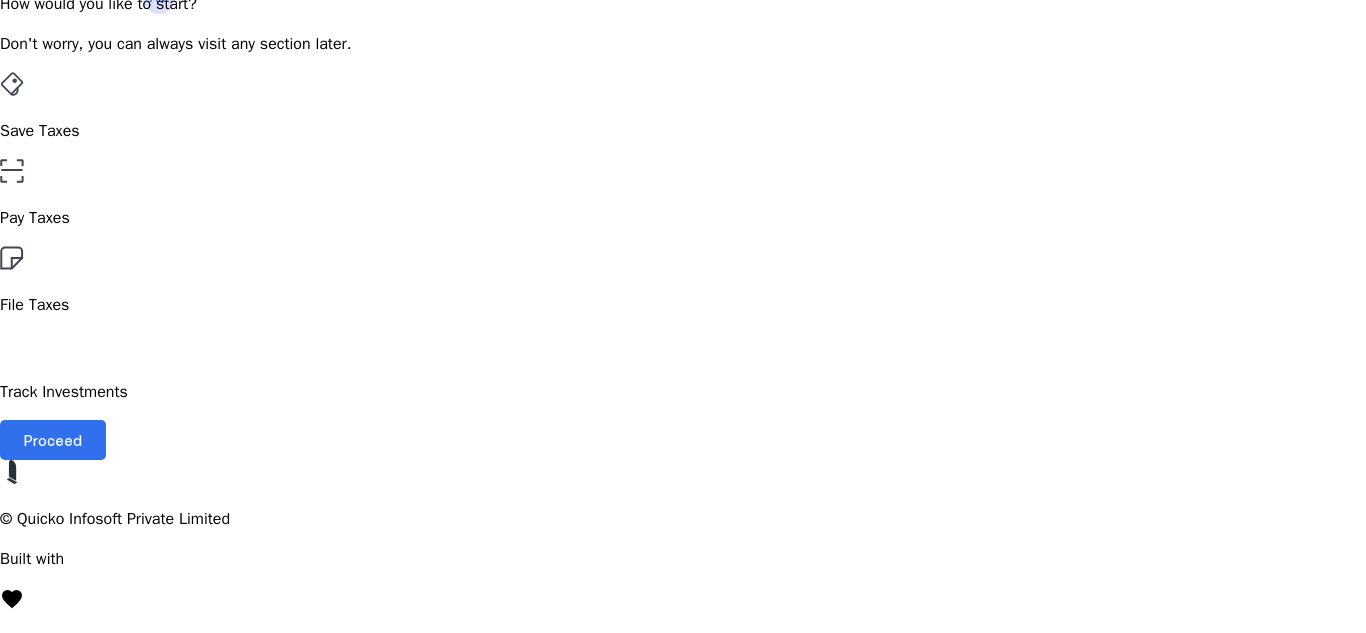 click on "Proceed" at bounding box center [53, 440] 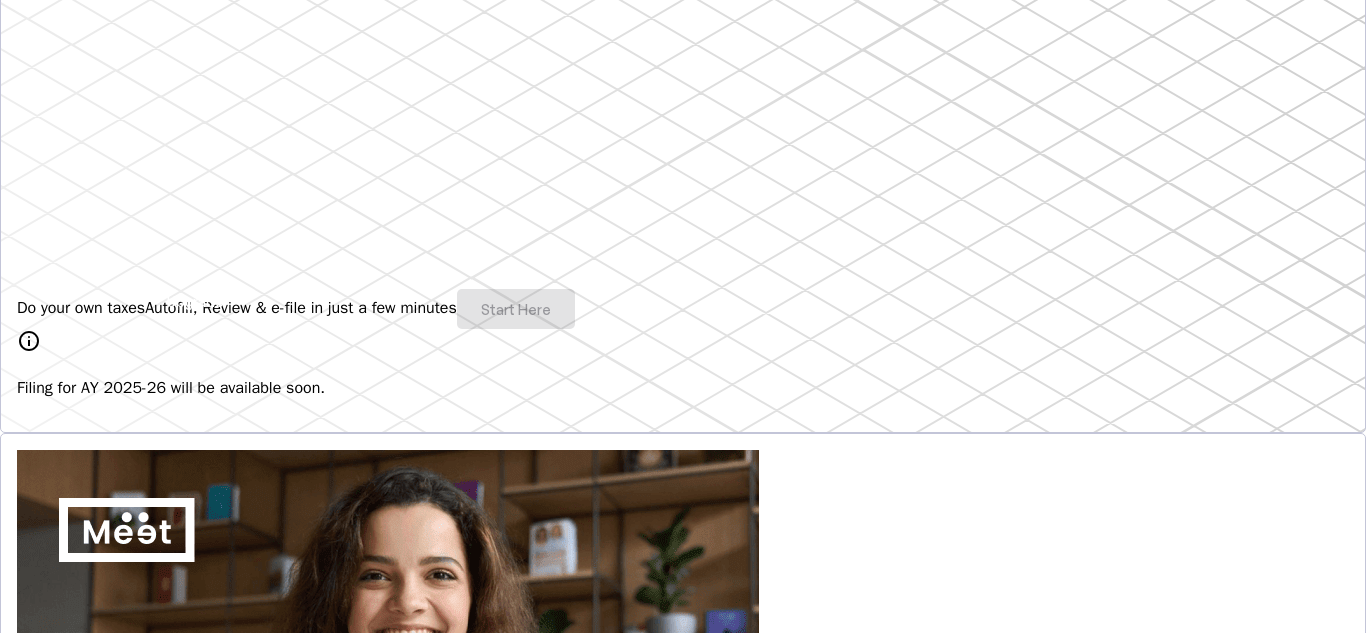 scroll, scrollTop: 0, scrollLeft: 0, axis: both 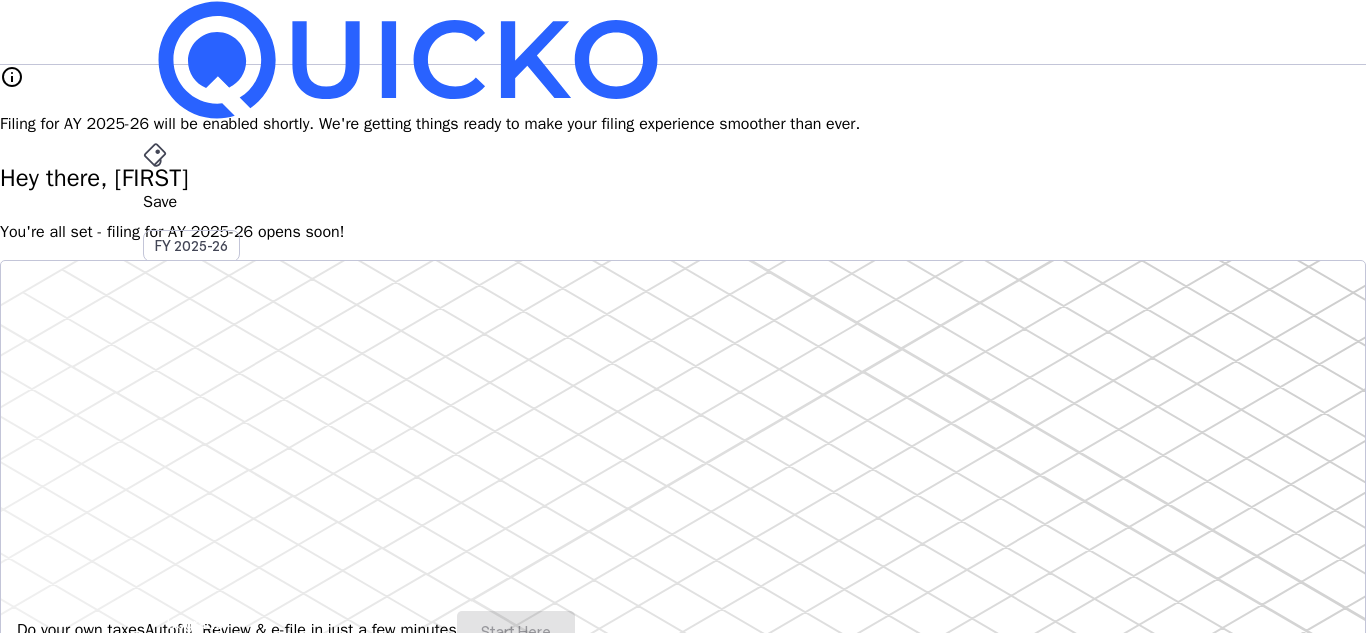 click on "File AY 2025-26" at bounding box center (683, 202) 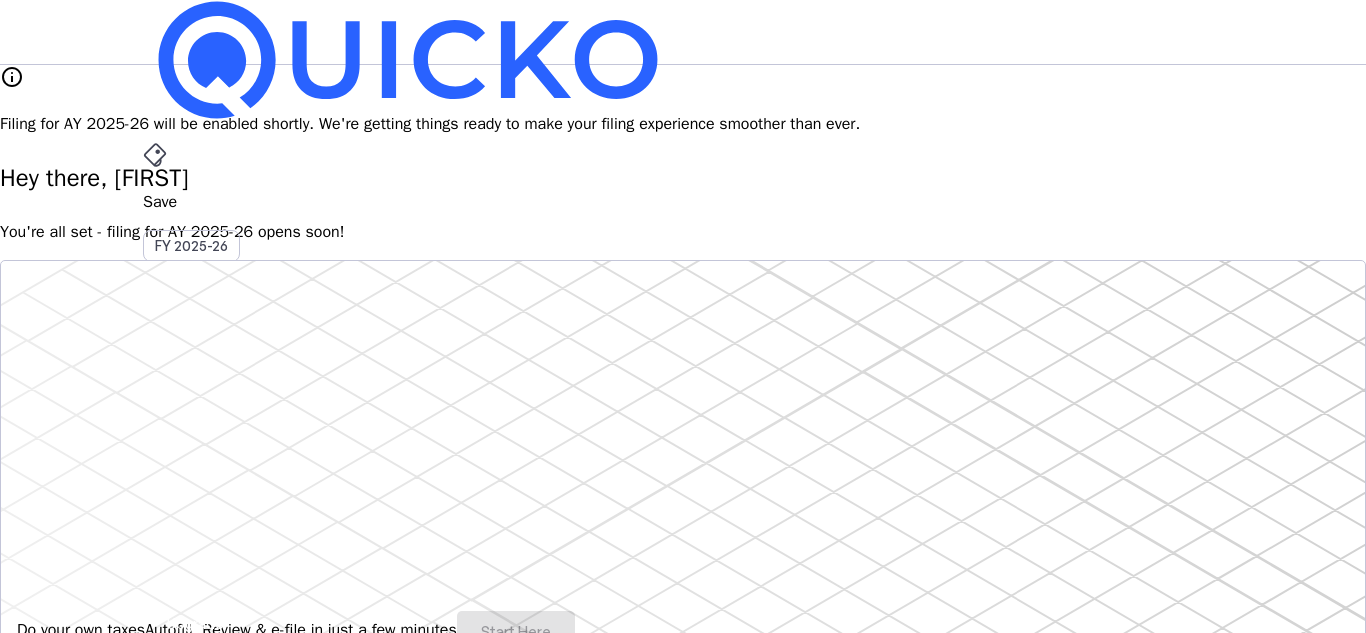 click on "Upgrade" at bounding box center [195, 623] 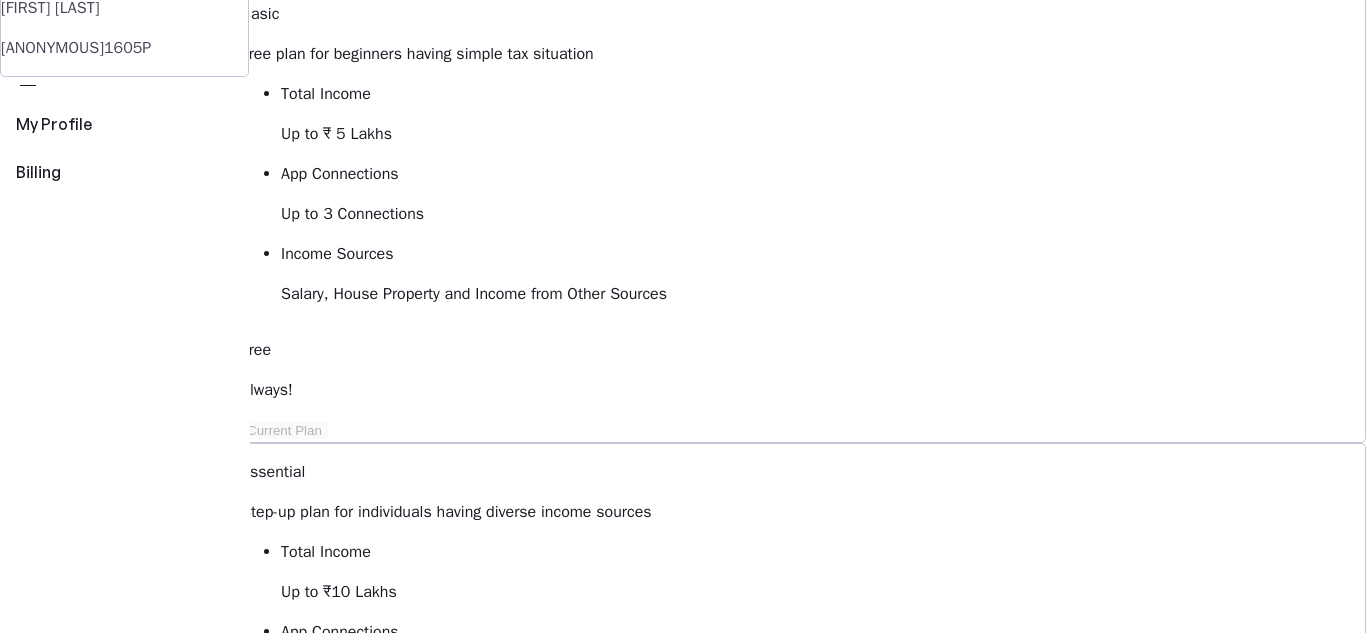 scroll, scrollTop: 0, scrollLeft: 0, axis: both 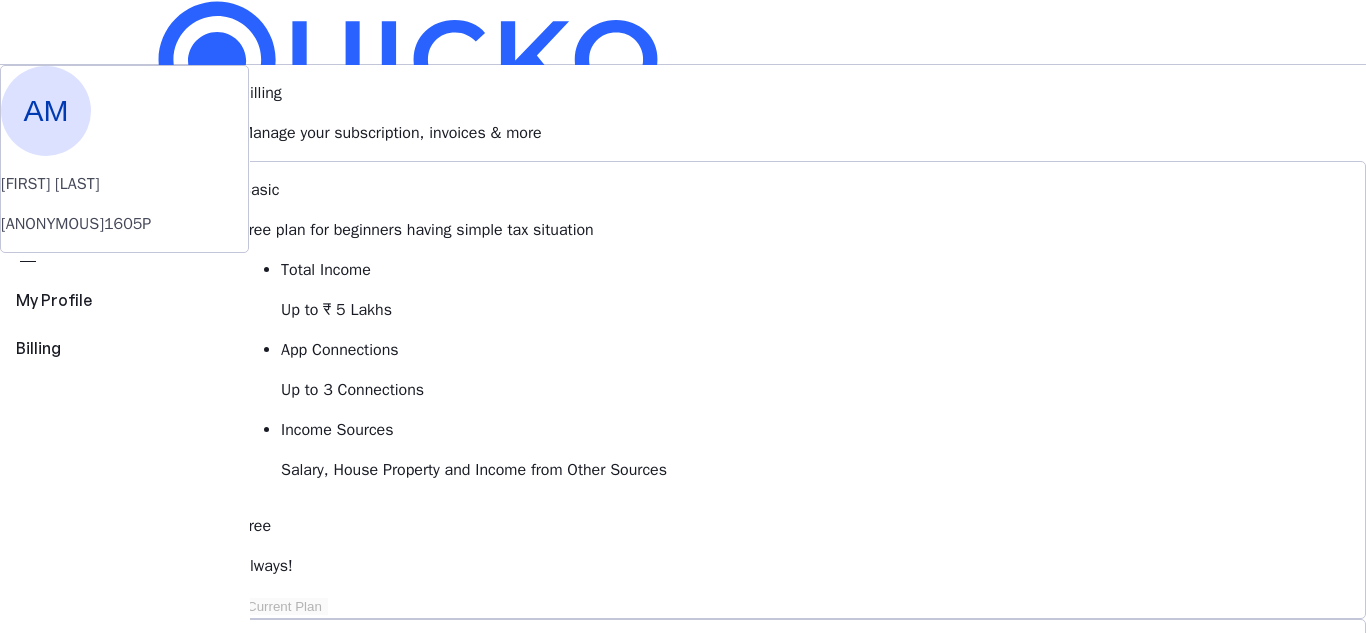 click on "File AY 2025-26" at bounding box center [683, 202] 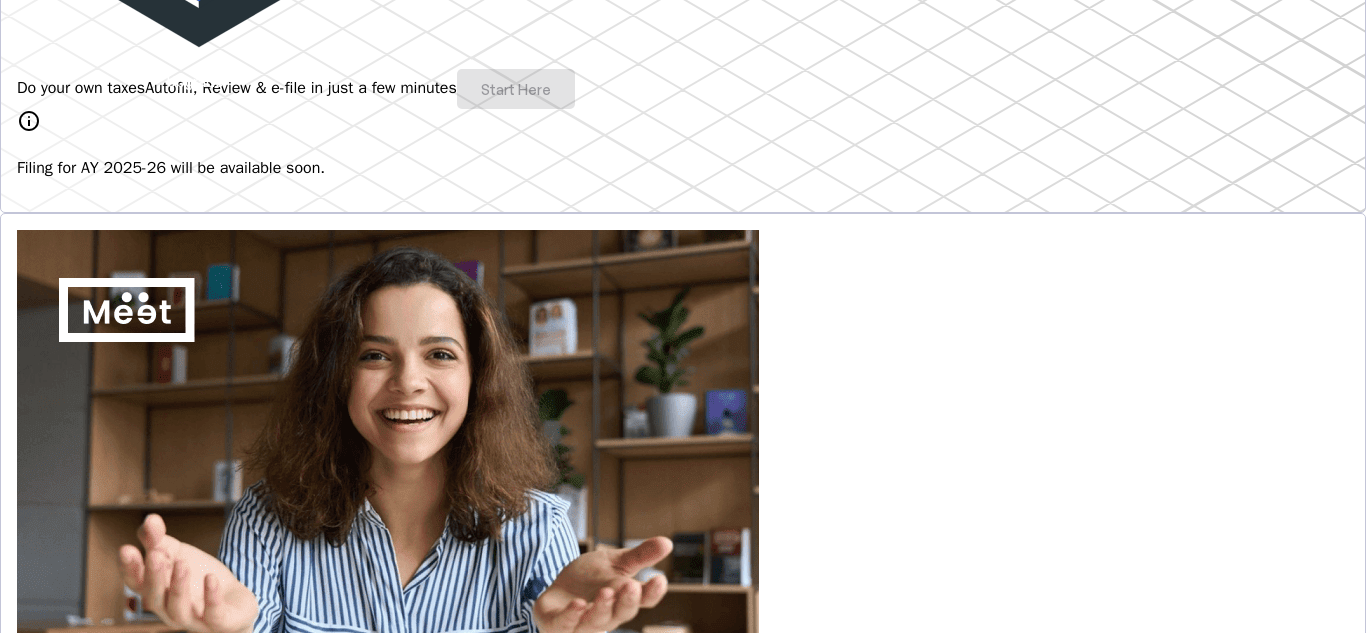 scroll, scrollTop: 0, scrollLeft: 0, axis: both 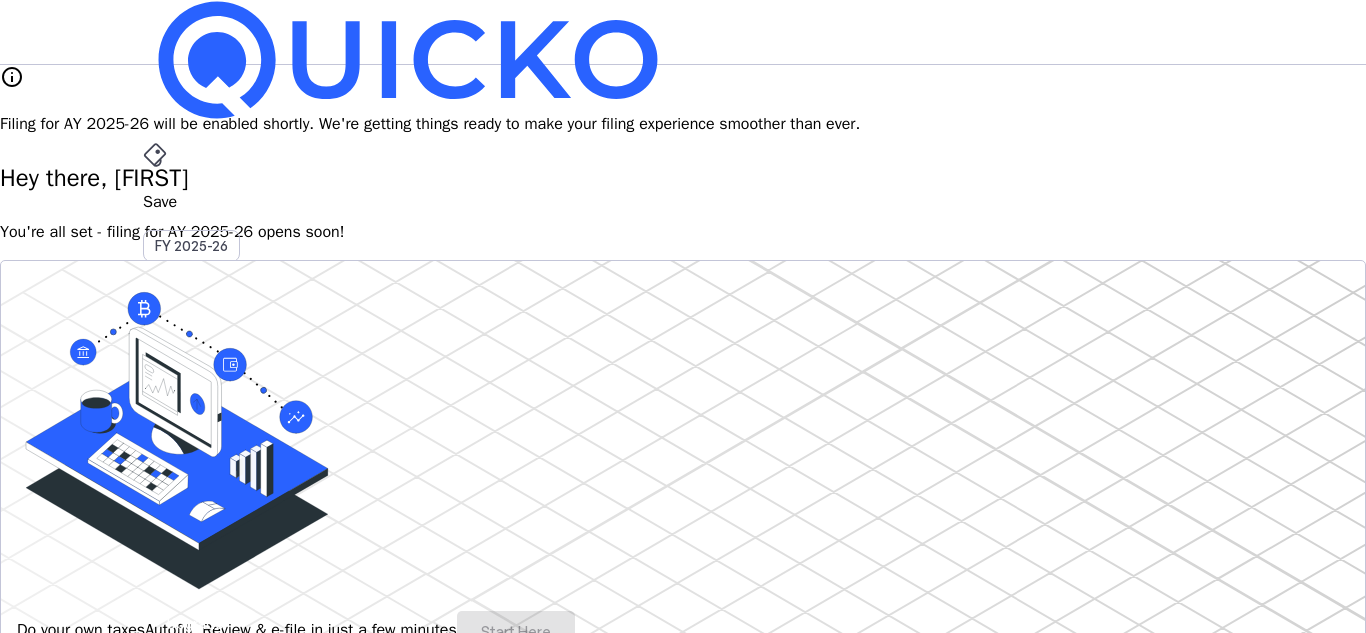 click on "More  arrow_drop_down" at bounding box center [683, 519] 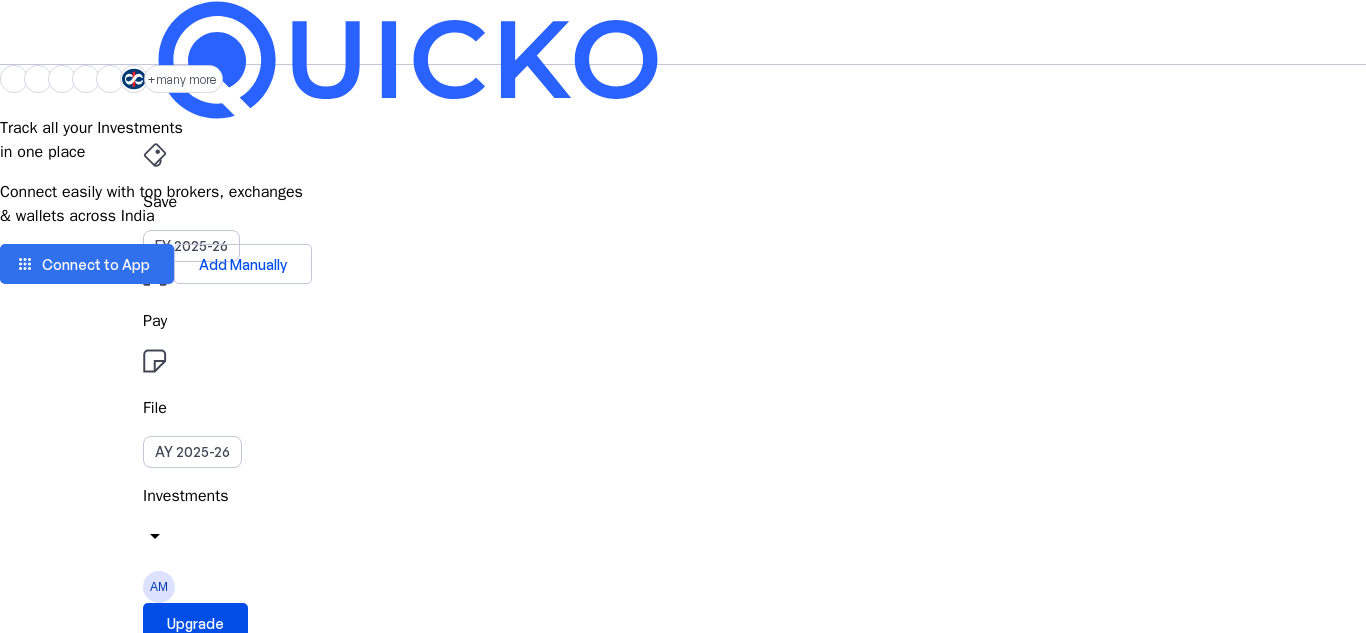 click on "Connect to App" at bounding box center [96, 264] 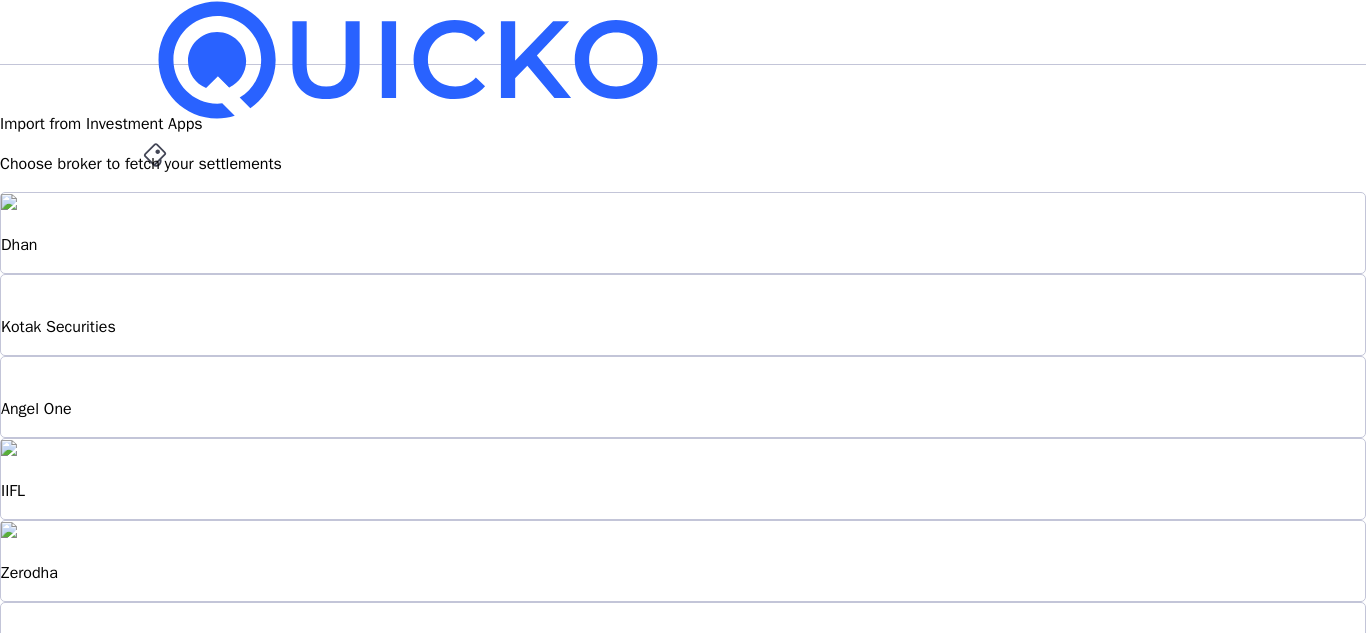 click on "Dhan" at bounding box center (683, 233) 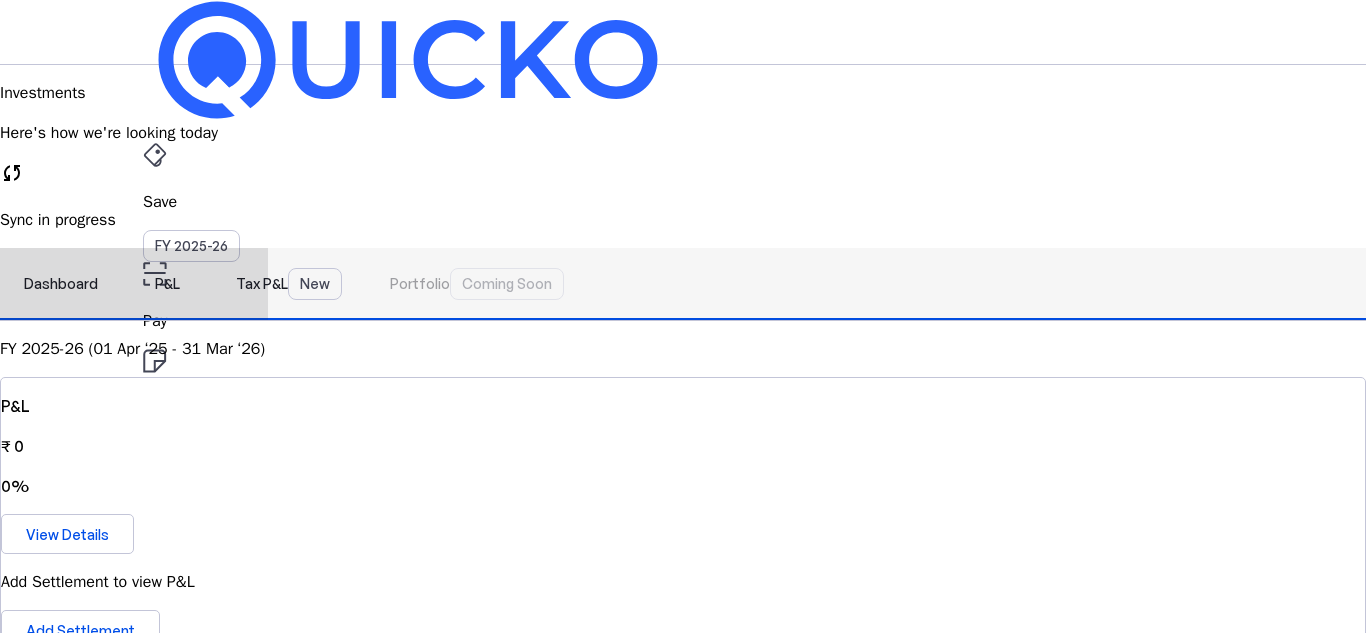 click on "Tax P&L  New" at bounding box center [289, 284] 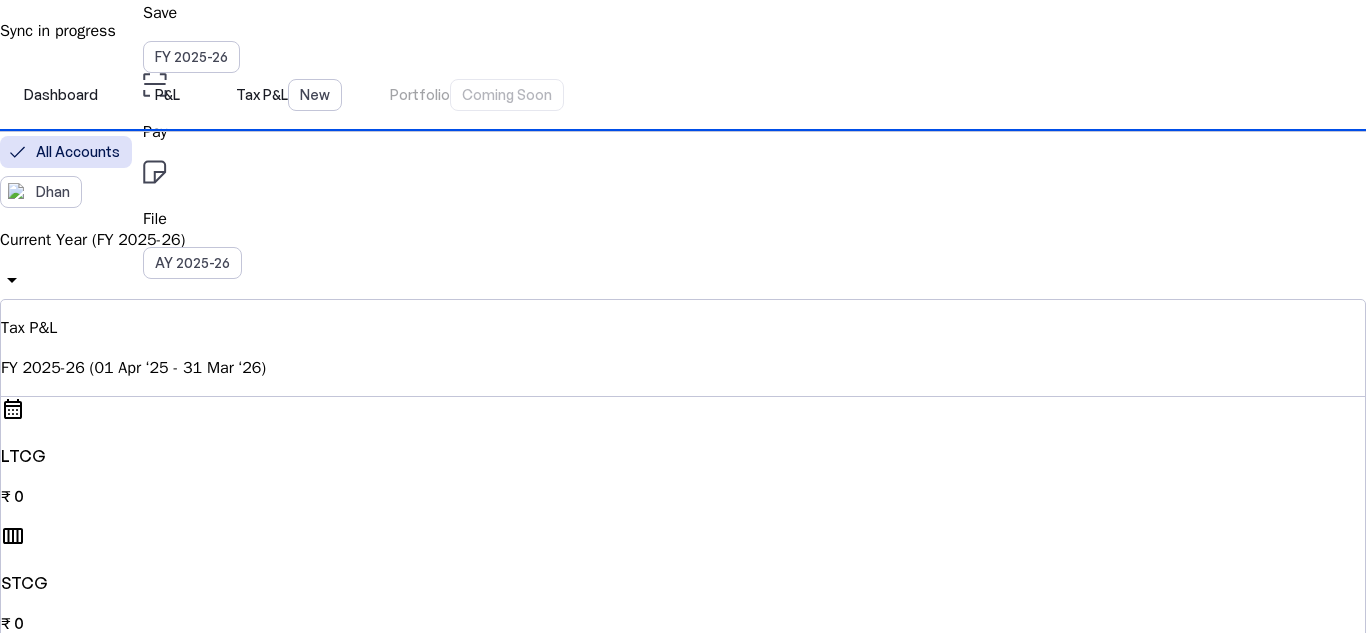 scroll, scrollTop: 77, scrollLeft: 0, axis: vertical 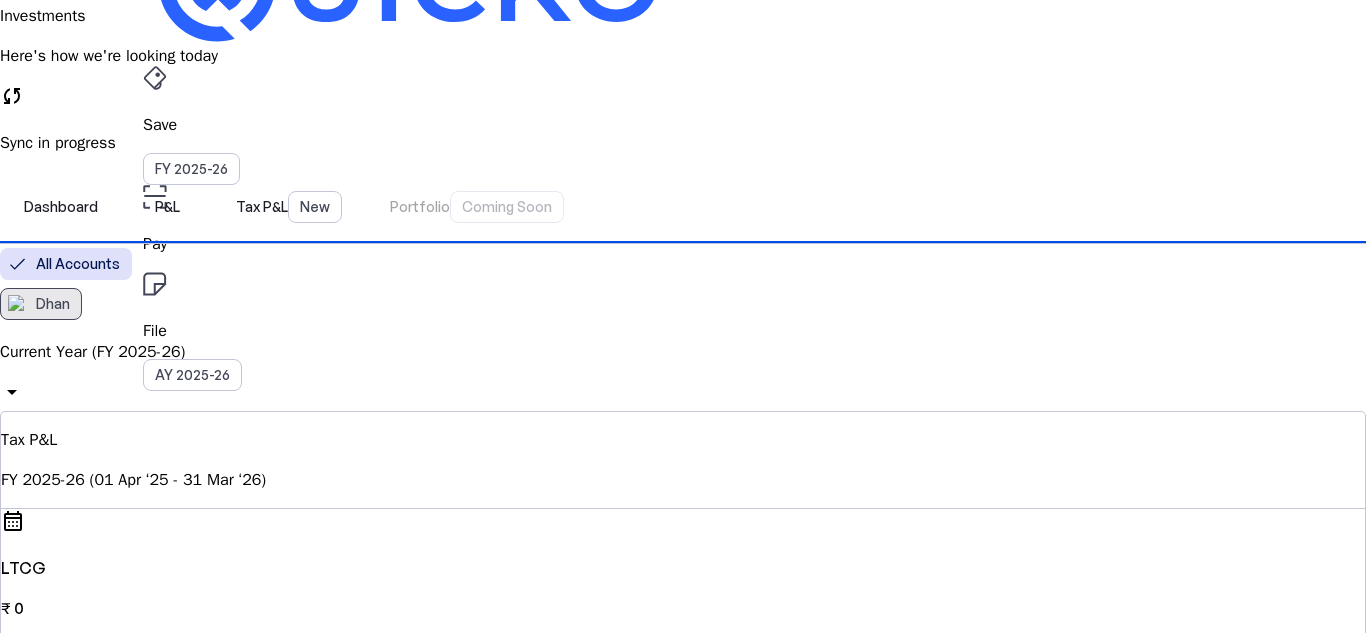 click on "Dhan" at bounding box center [53, 304] 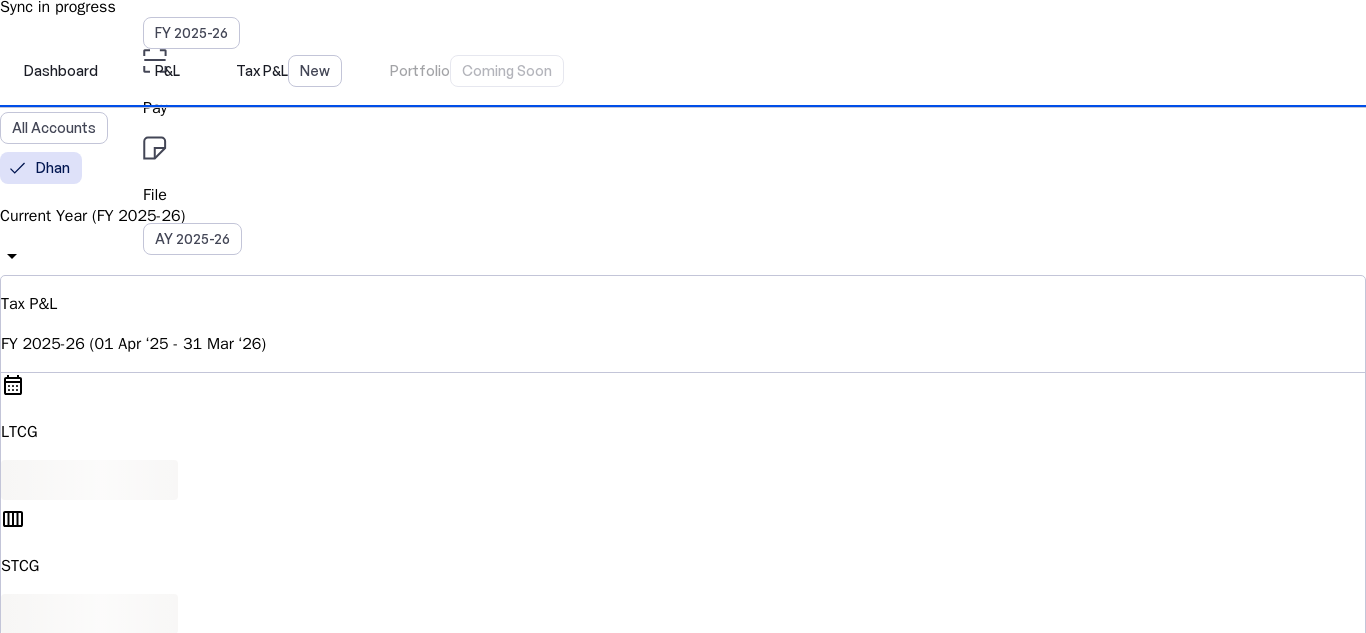scroll, scrollTop: 218, scrollLeft: 0, axis: vertical 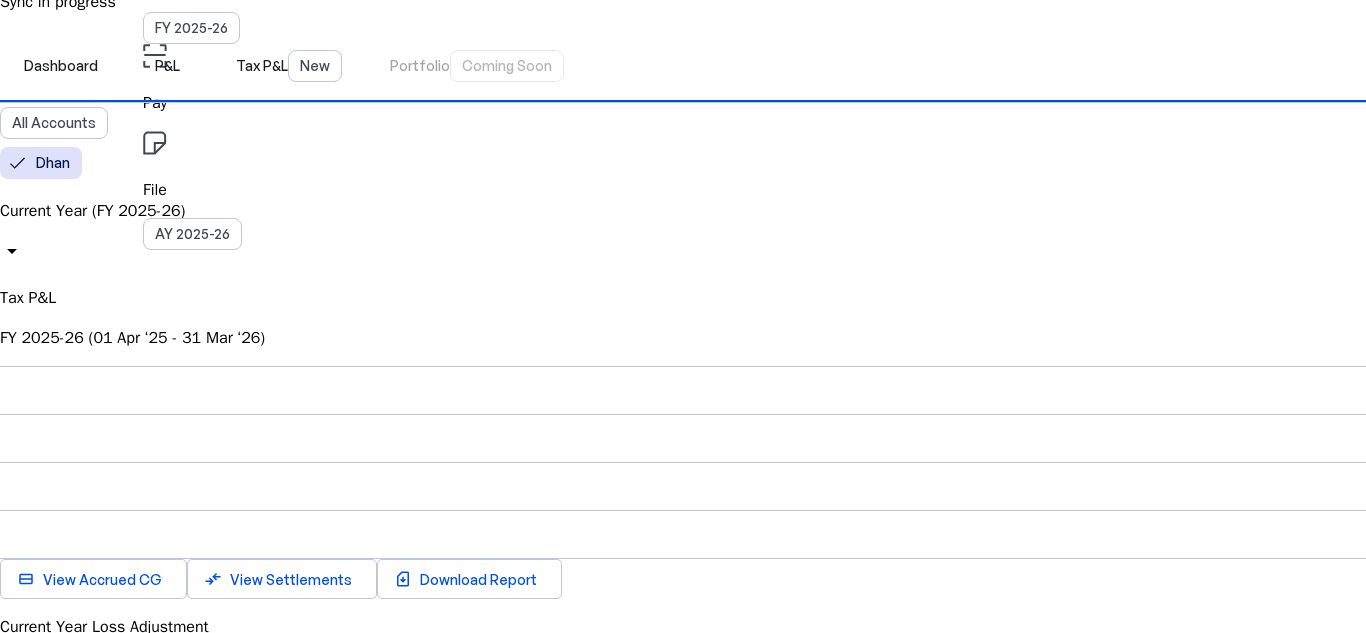 click on "Current Year (FY 2025-26)" at bounding box center (683, 211) 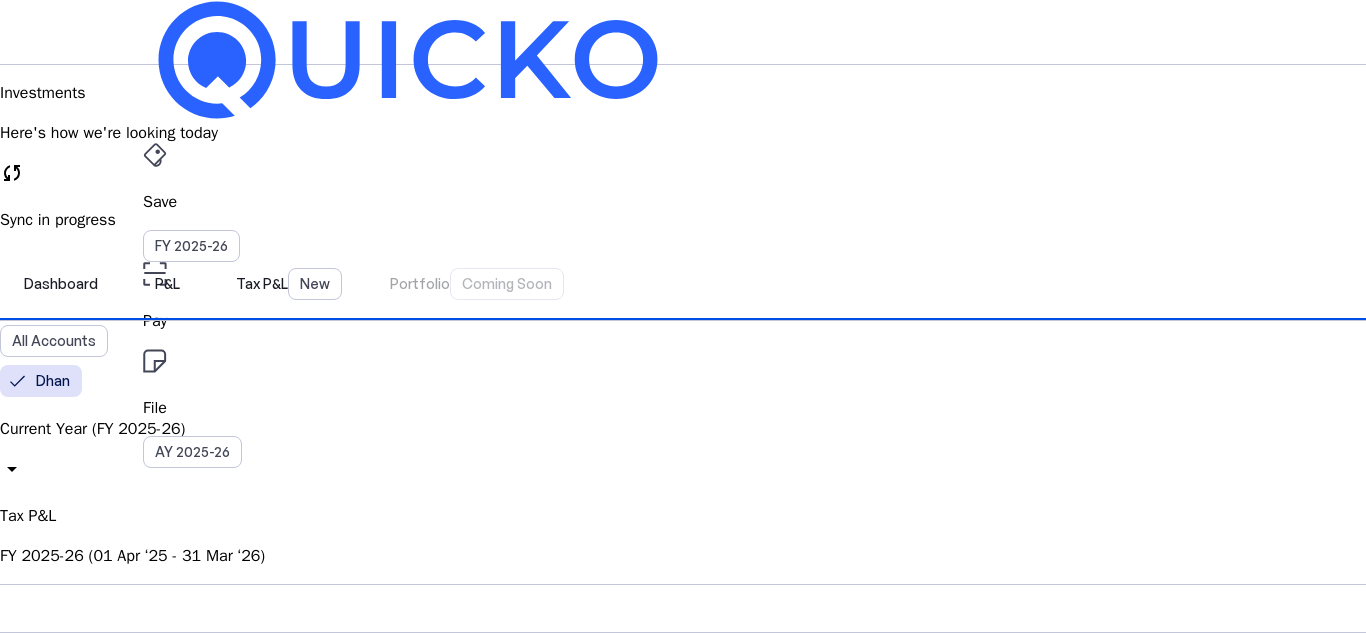 scroll, scrollTop: 63, scrollLeft: 0, axis: vertical 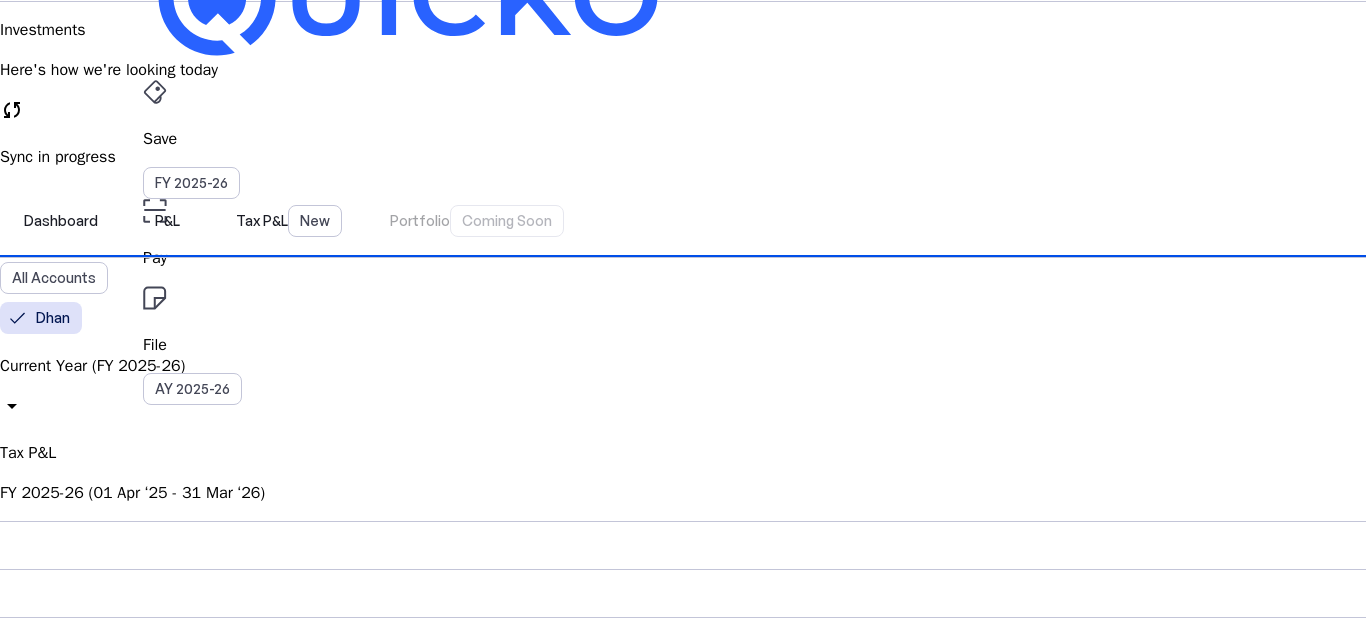 click at bounding box center [683, 1074] 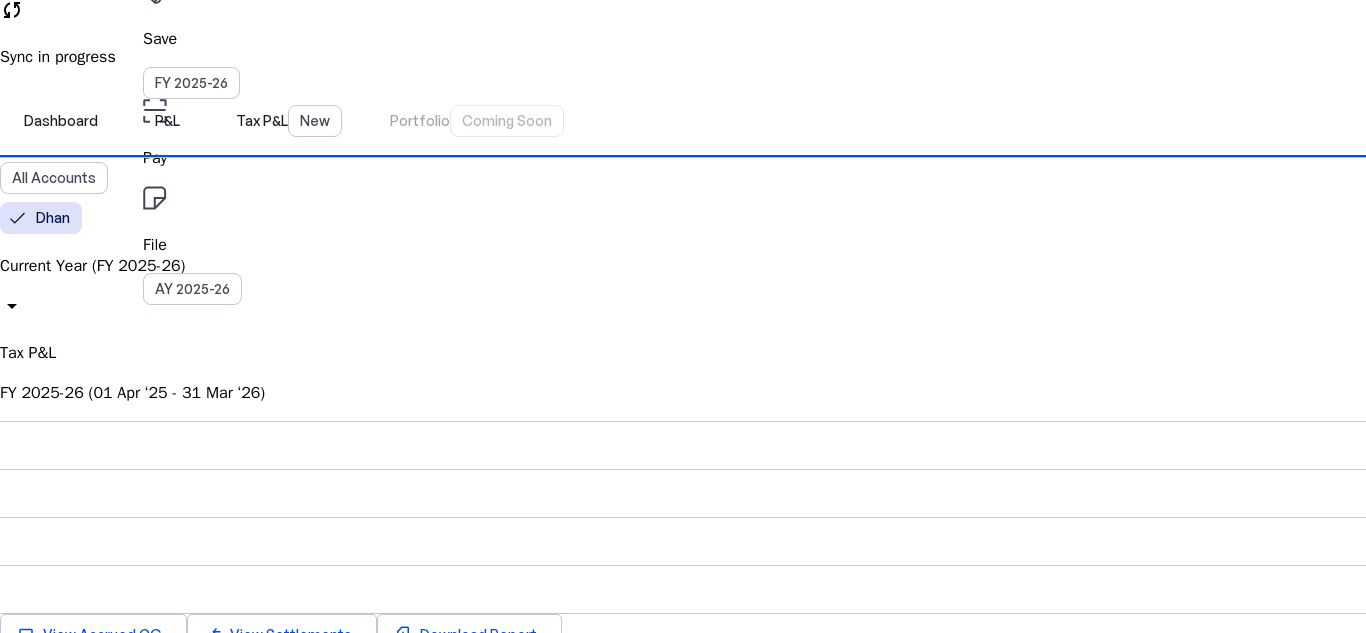 scroll, scrollTop: 0, scrollLeft: 0, axis: both 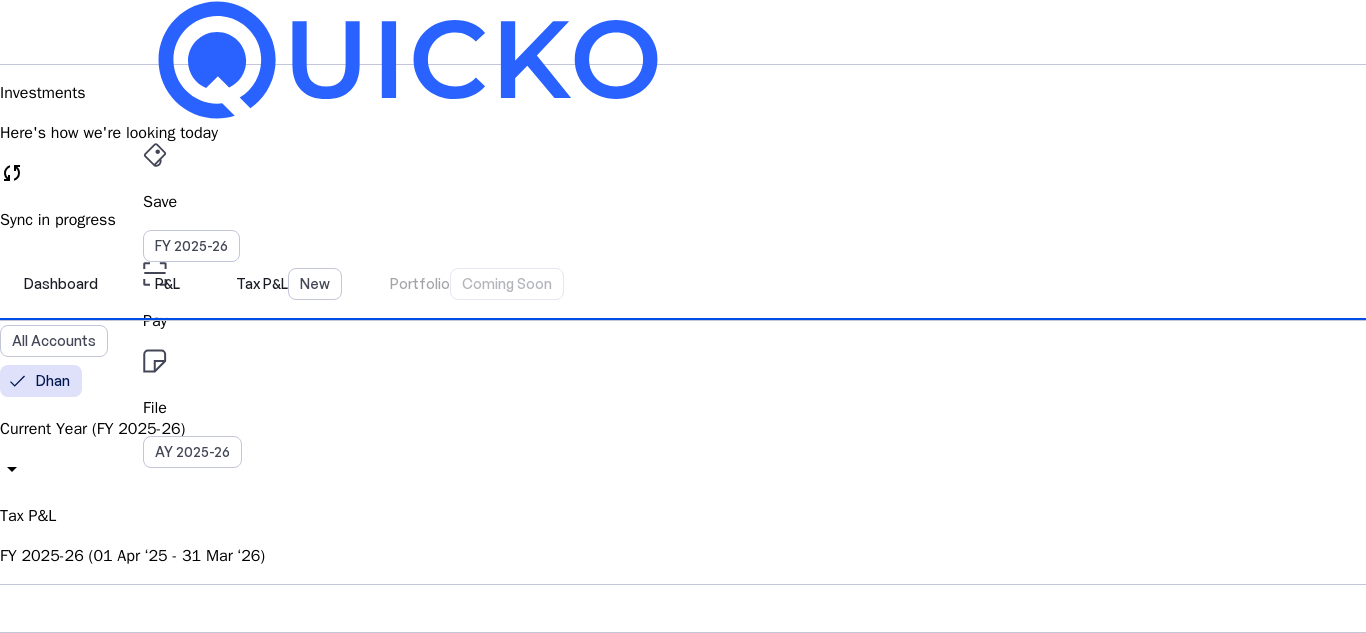 click on "Sync in progress" at bounding box center (683, 220) 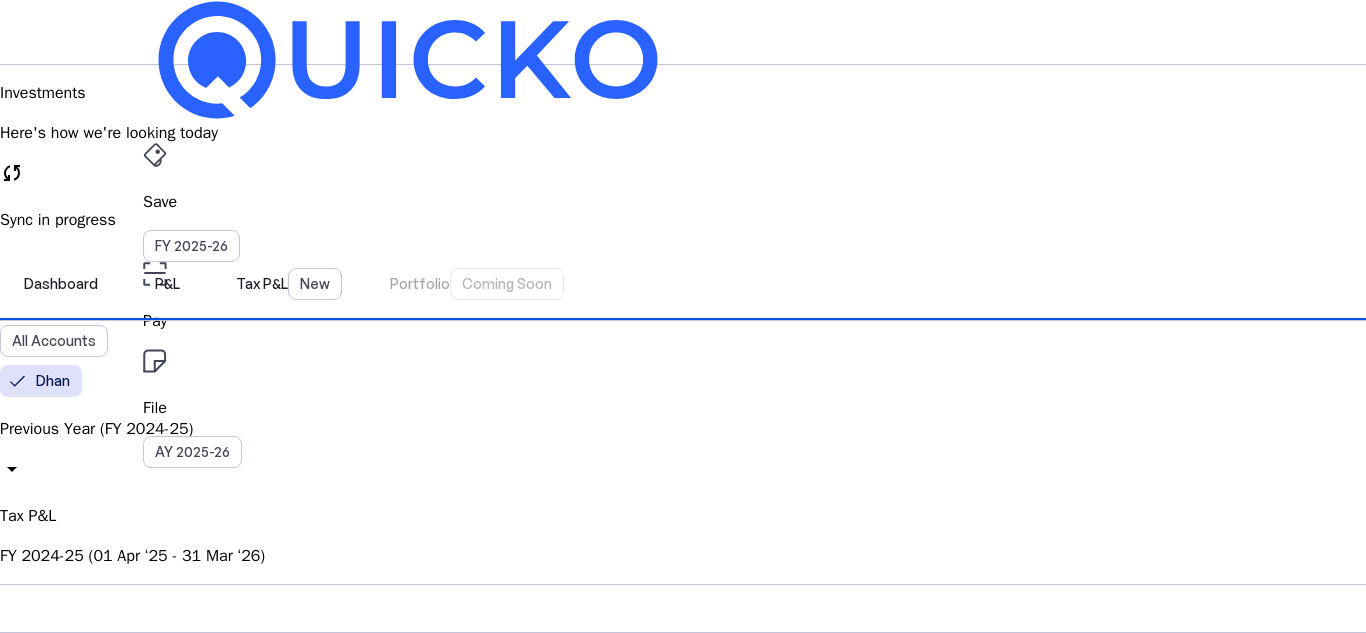 click on "Investments Here's how we're looking today sync Sync in progress  Dashboard   P&L   Tax P&L  New  Portfolio  Coming Soon All Accounts  Dhan   Previous Year (FY 2024-25)   arrow_drop_down  Tax P&L FY 2024-25 (01 Apr ‘25 - 31 Mar ‘26) view_stream  View Accrued CG  compare_arrows  View Settlements  sim_card_download  Download Report  Current Year Loss Adjustment LTCG STCG Intraday Income F&O Income Net Tax P&L" at bounding box center [683, 517] 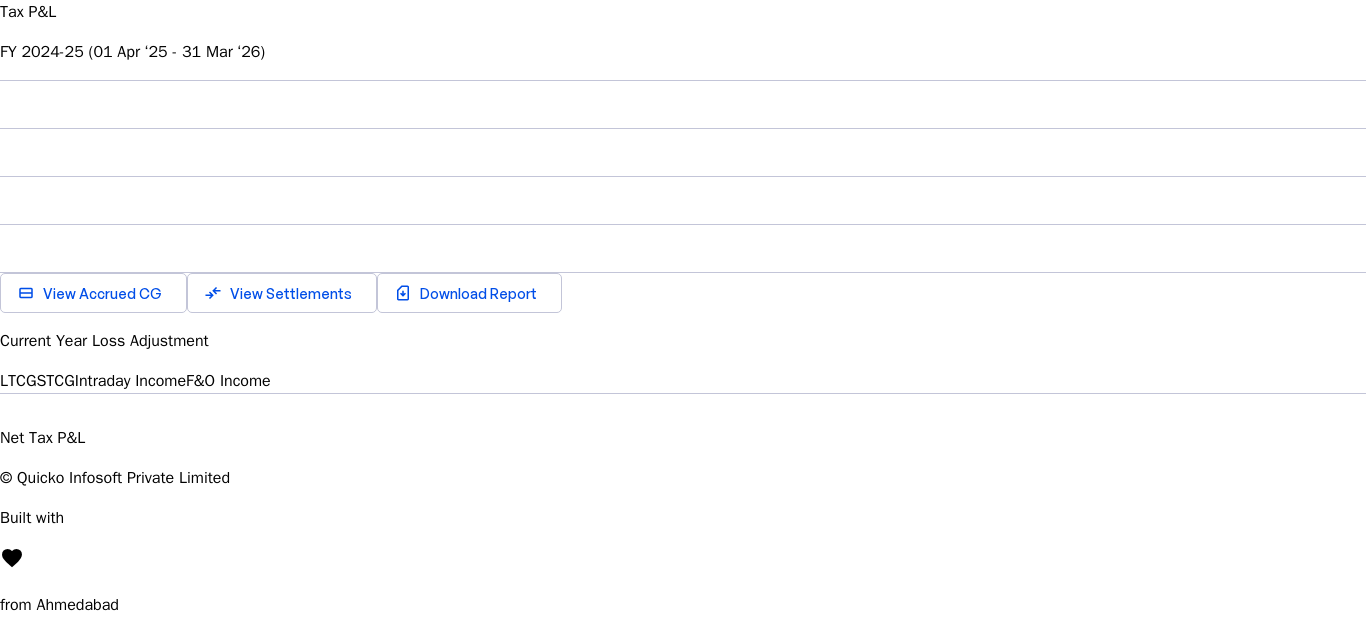scroll, scrollTop: 584, scrollLeft: 0, axis: vertical 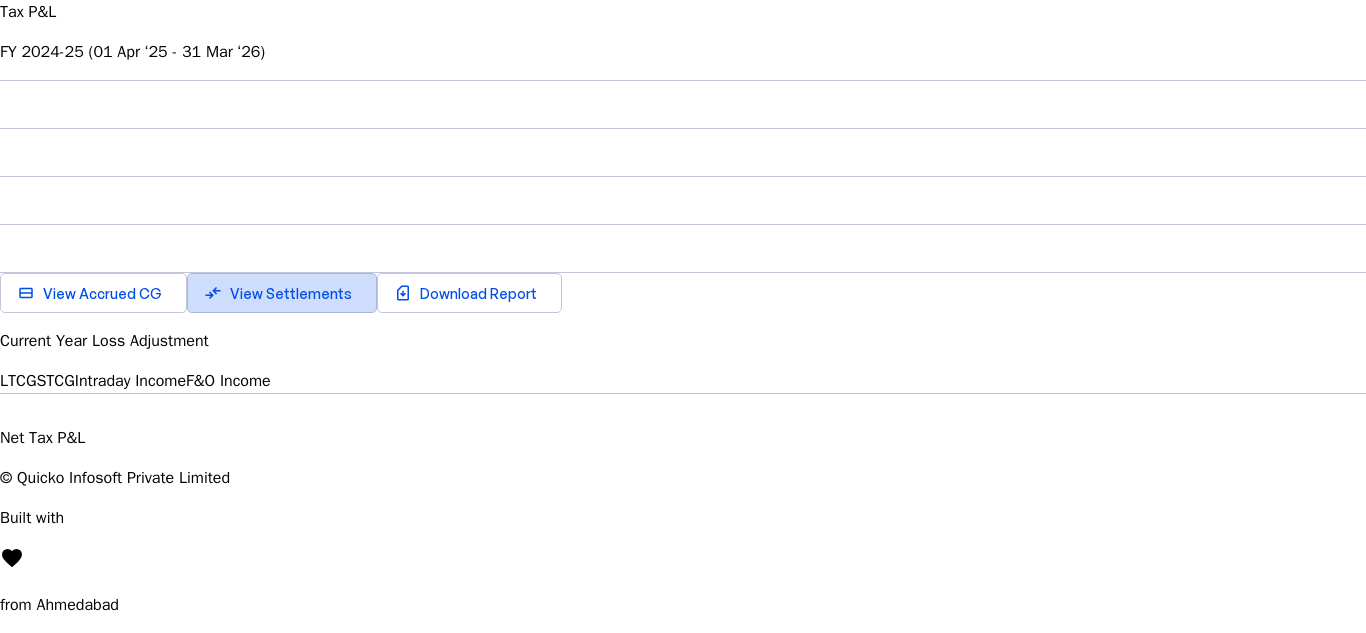 click on "View Settlements" at bounding box center (291, 293) 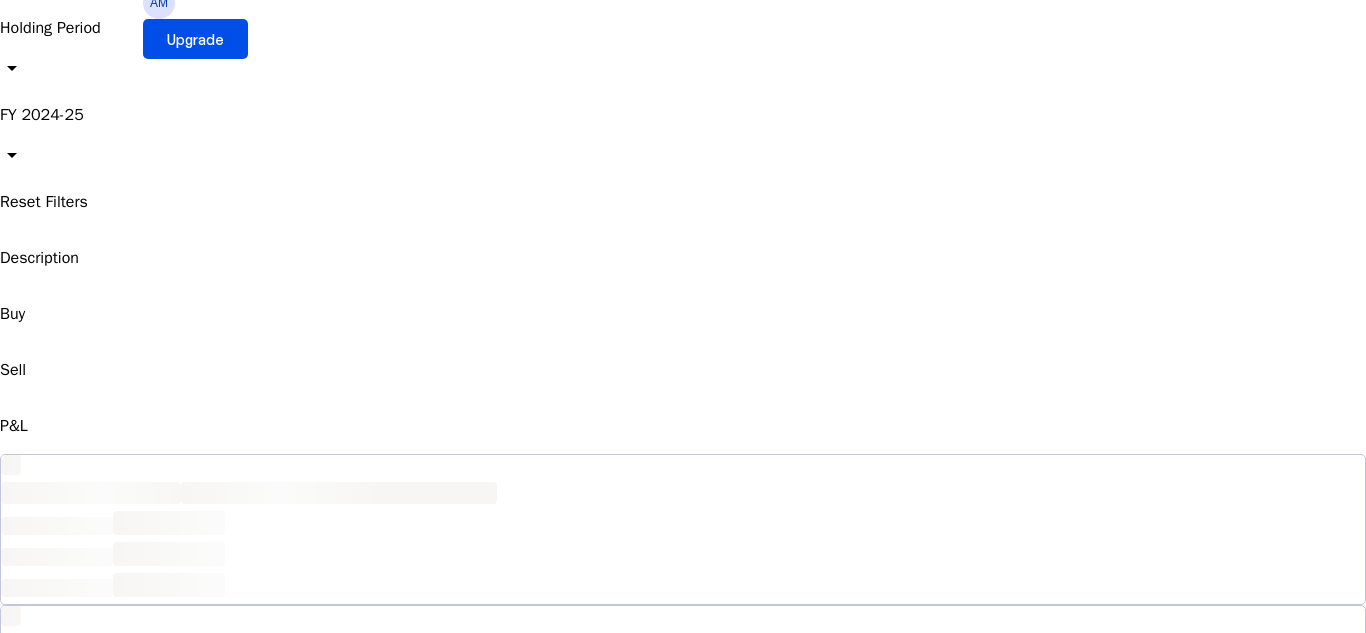 scroll, scrollTop: 0, scrollLeft: 0, axis: both 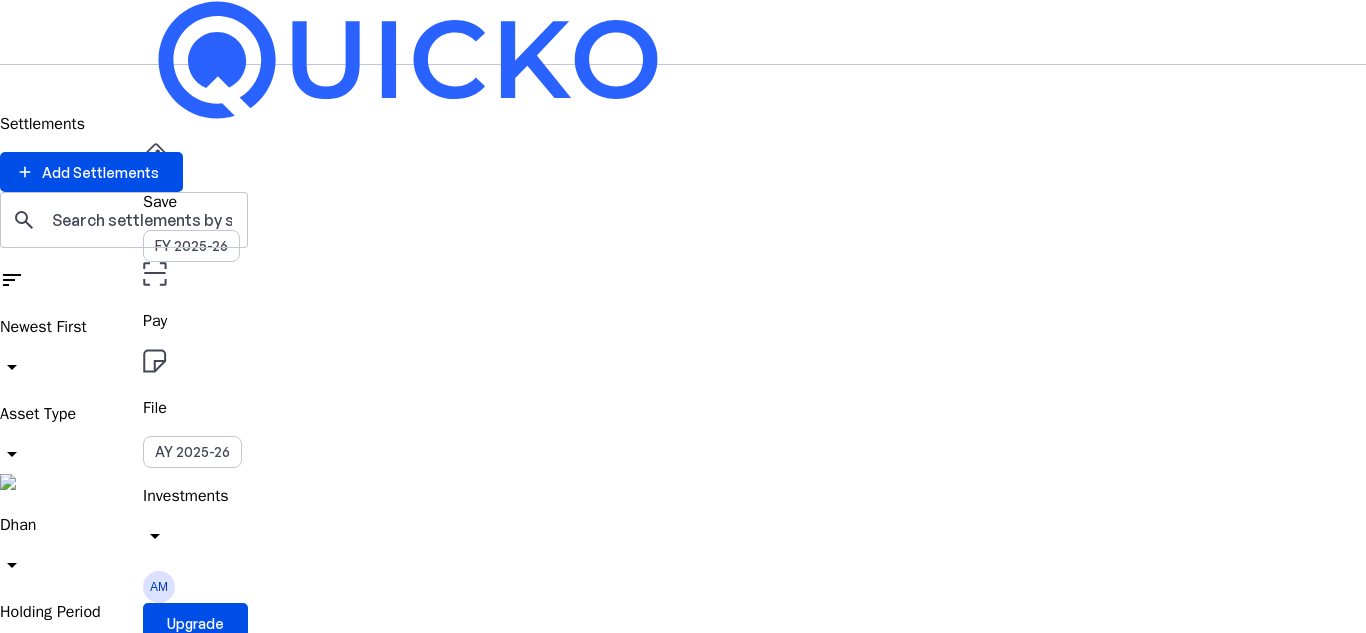 click on "Investments" at bounding box center [683, 496] 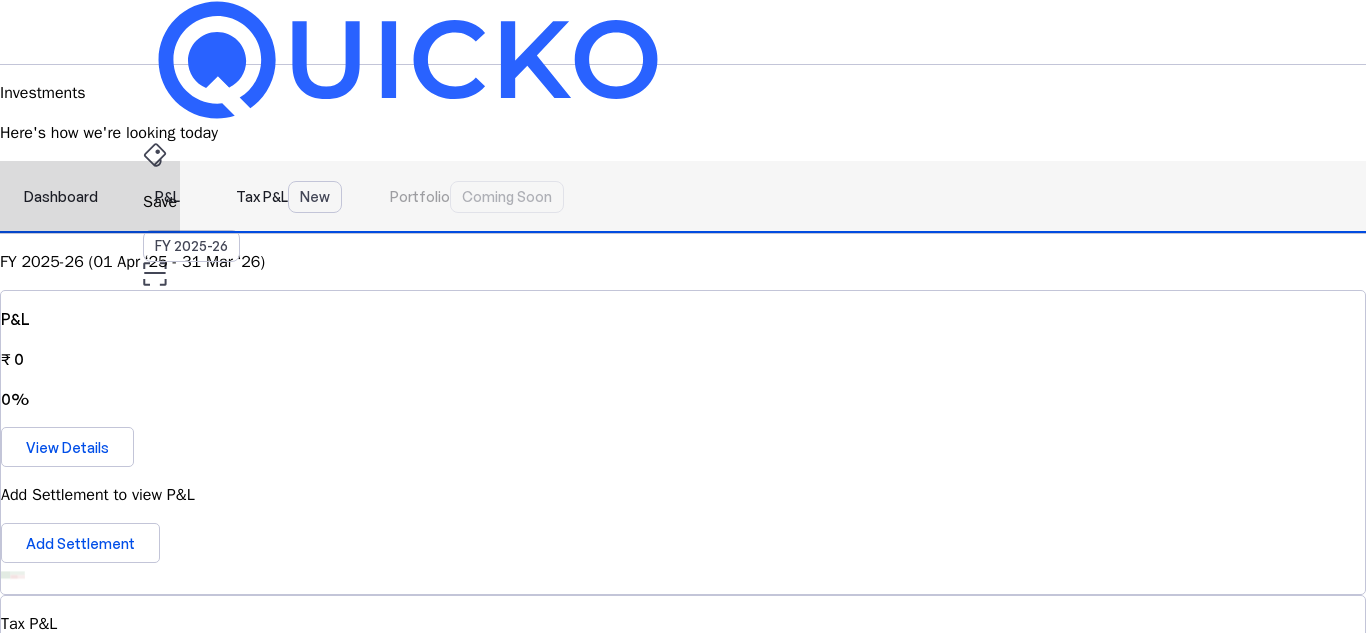 click on "P&L" at bounding box center [167, 197] 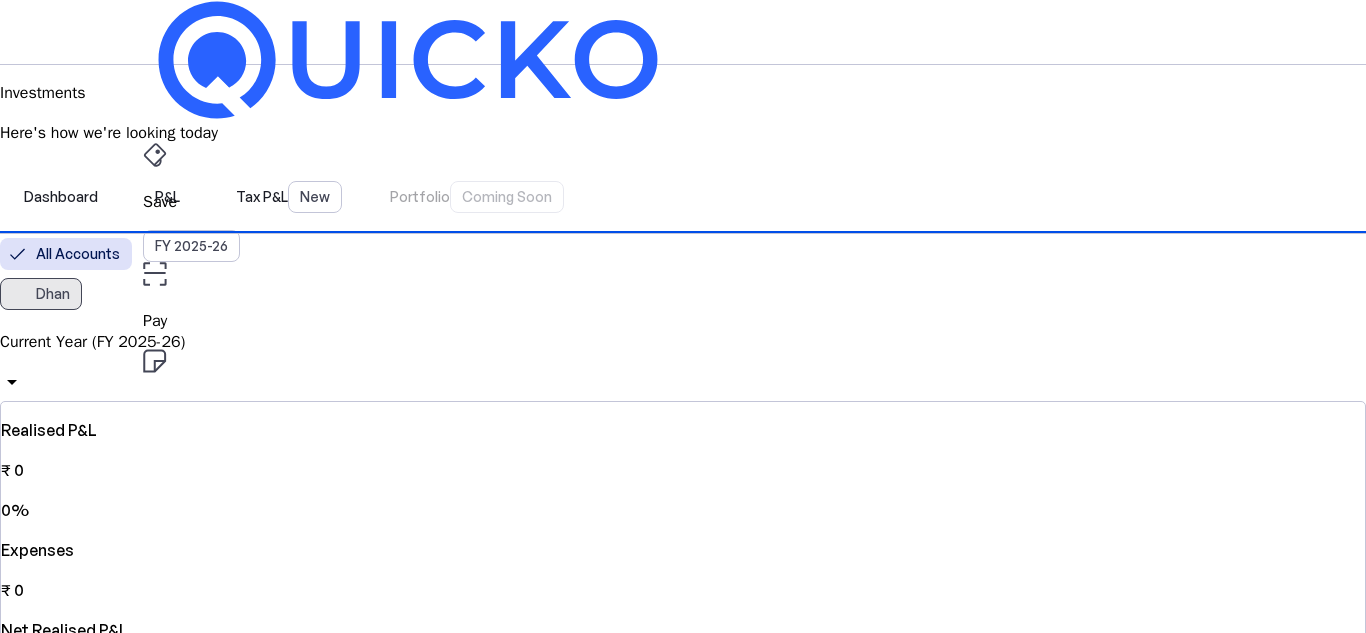 click on "Dhan" at bounding box center [53, 294] 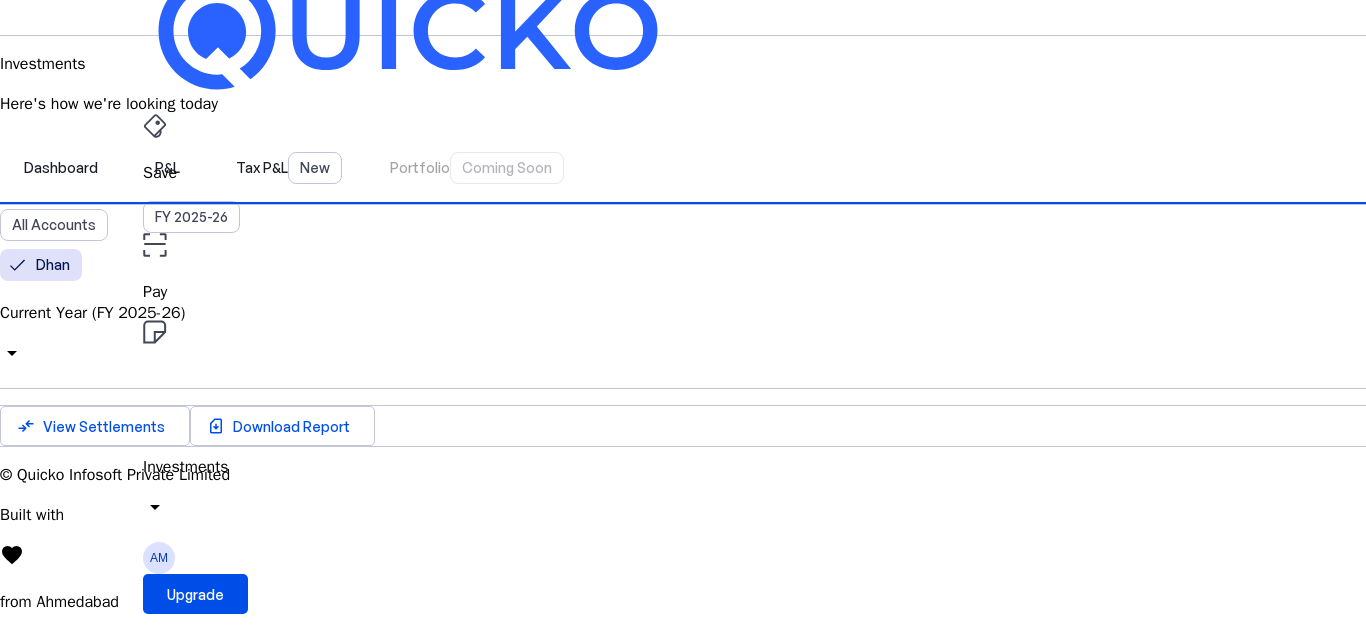 scroll, scrollTop: 0, scrollLeft: 0, axis: both 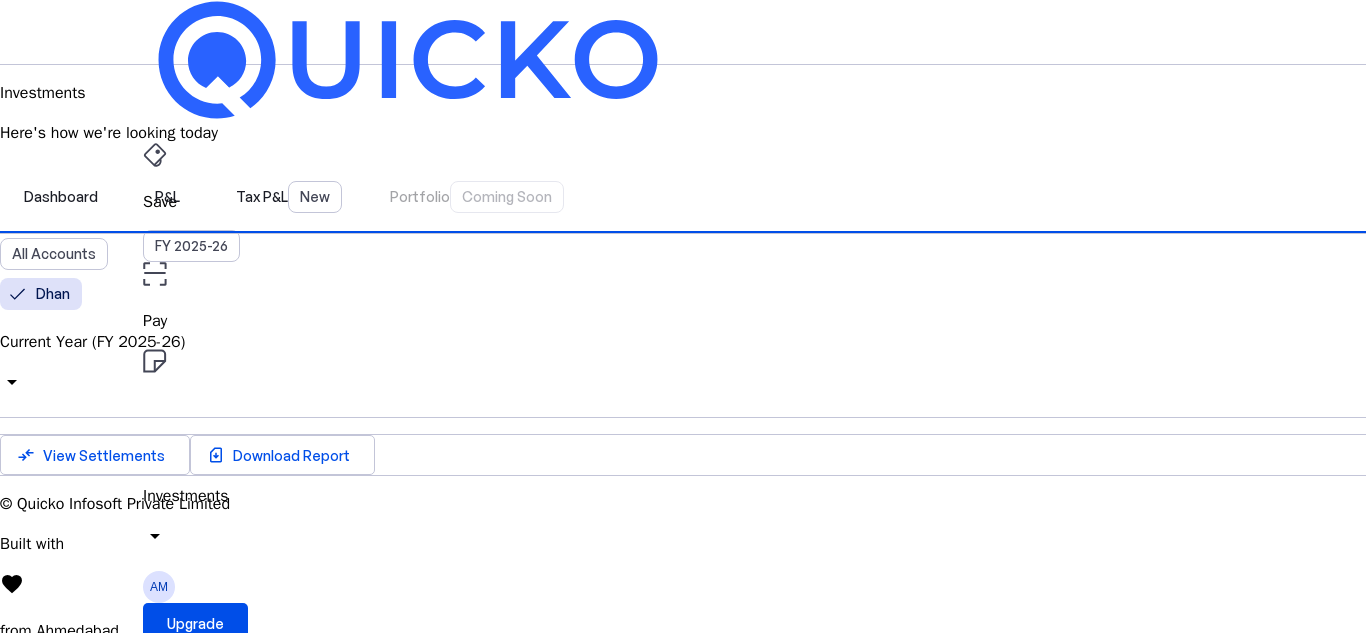 click on "Current Year (FY 2025-26)" at bounding box center (683, 342) 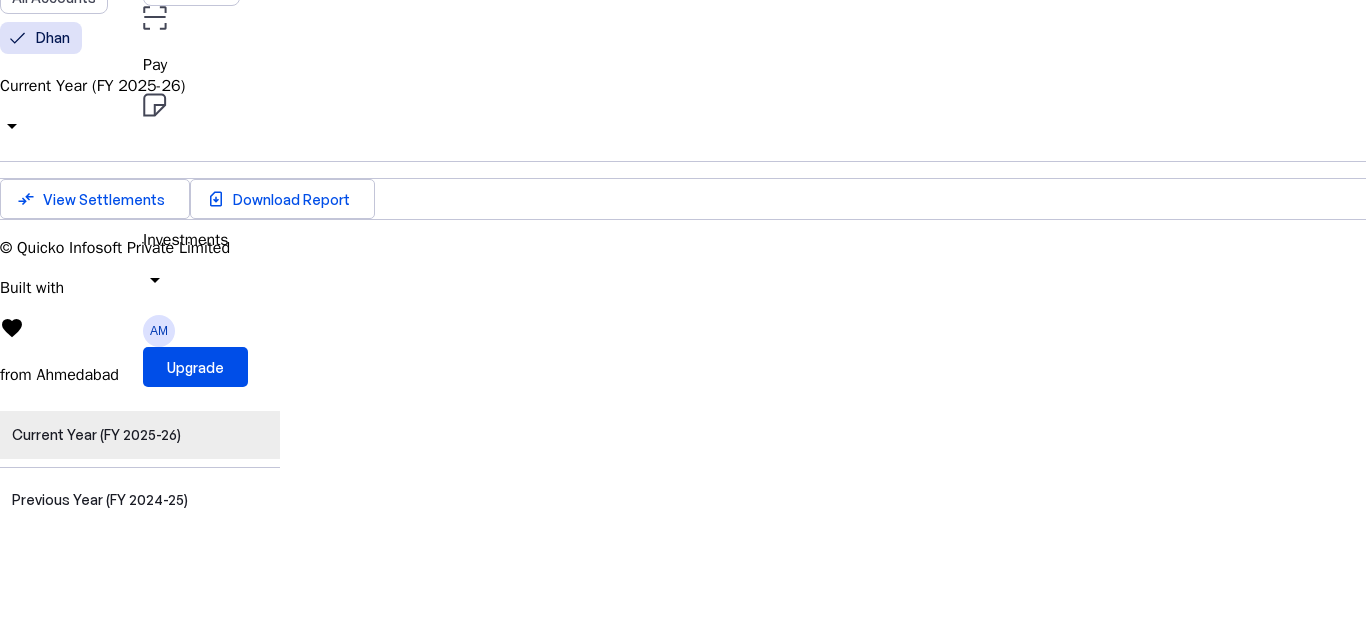 click on "Current Year (FY 2025-26)" at bounding box center [140, 435] 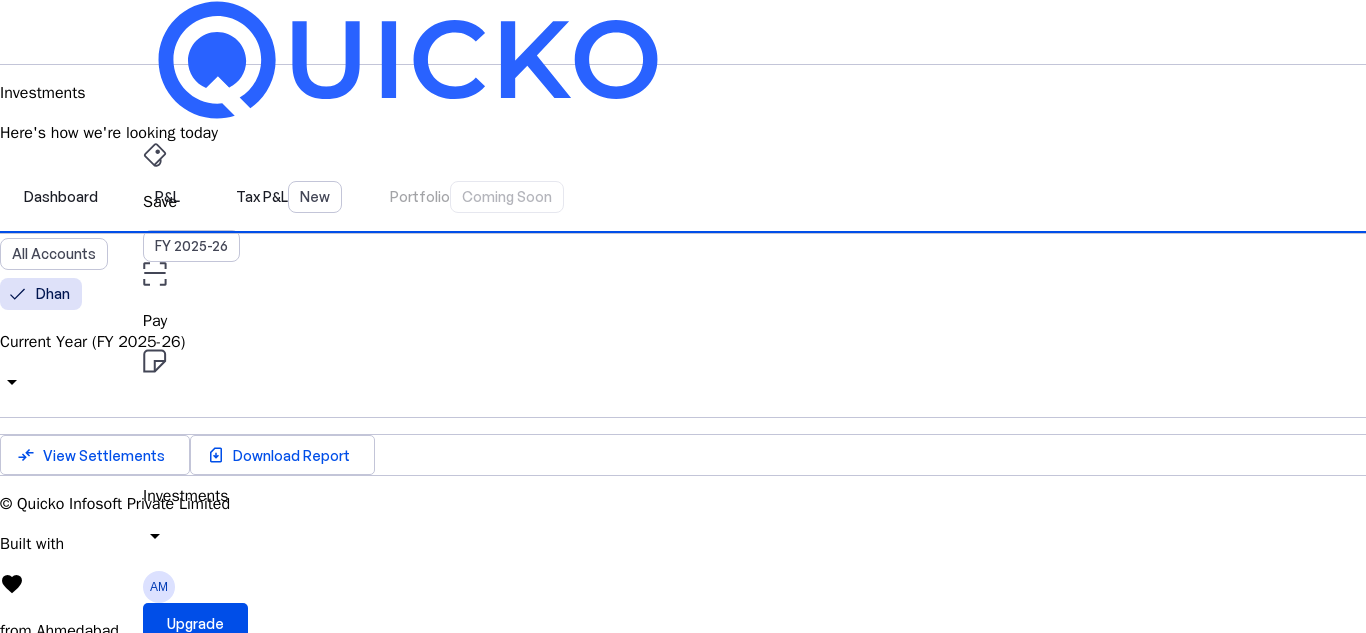 scroll, scrollTop: 1, scrollLeft: 0, axis: vertical 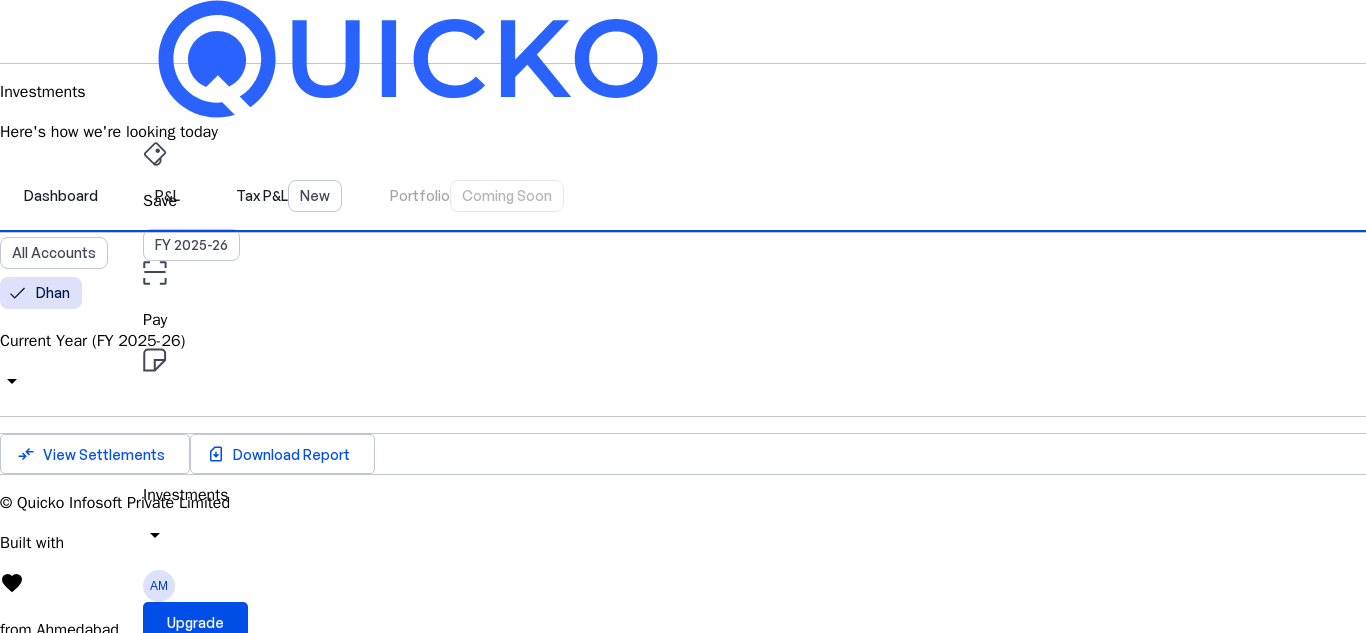 click on "Current Year (FY 2025-26)   arrow_drop_down" at bounding box center (683, 364) 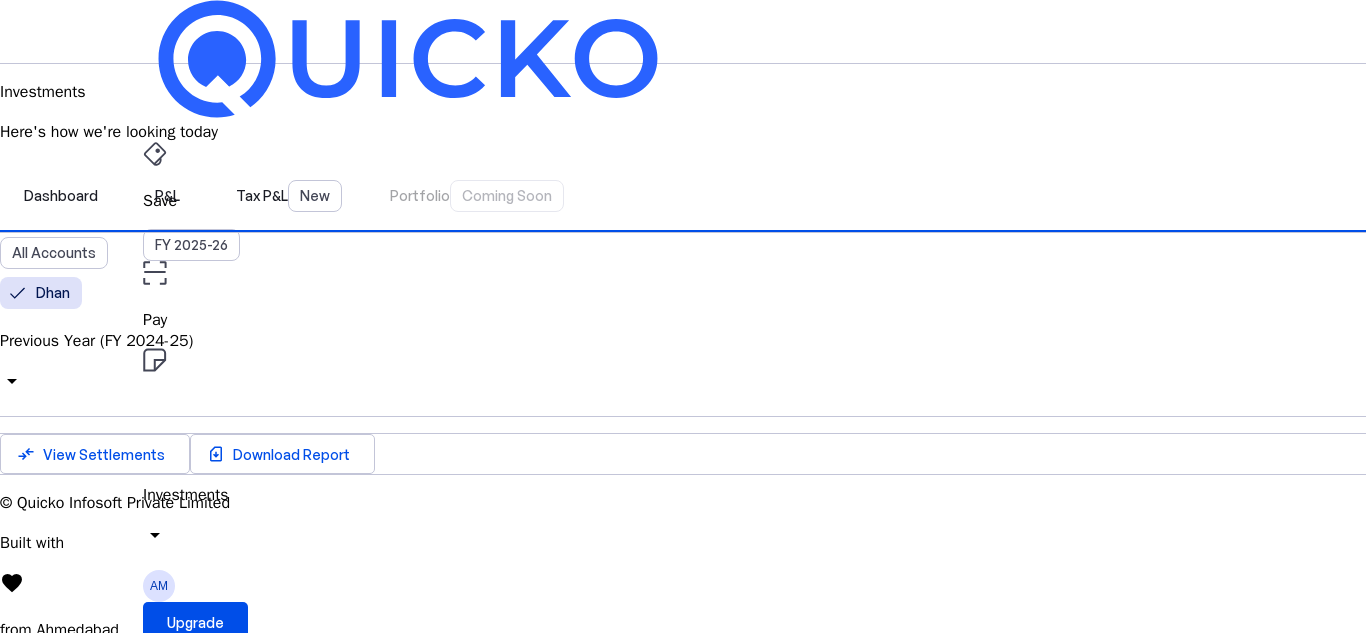 scroll, scrollTop: 0, scrollLeft: 0, axis: both 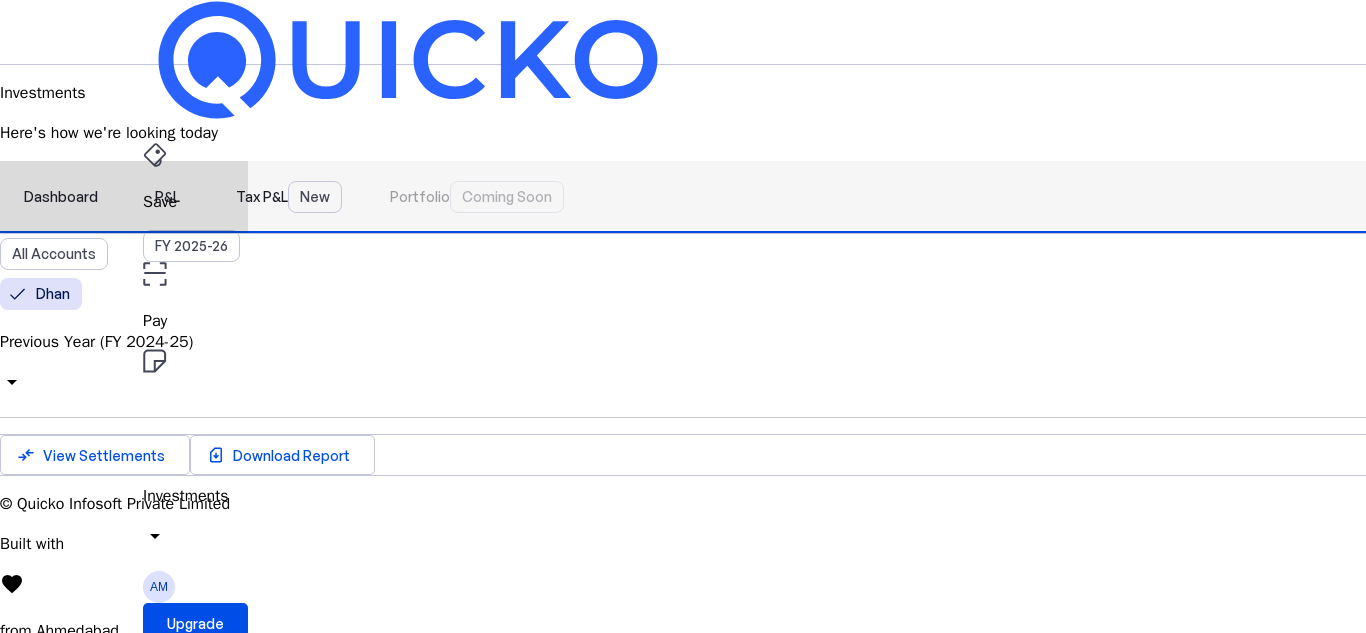 click on "Tax P&L  New" at bounding box center [289, 197] 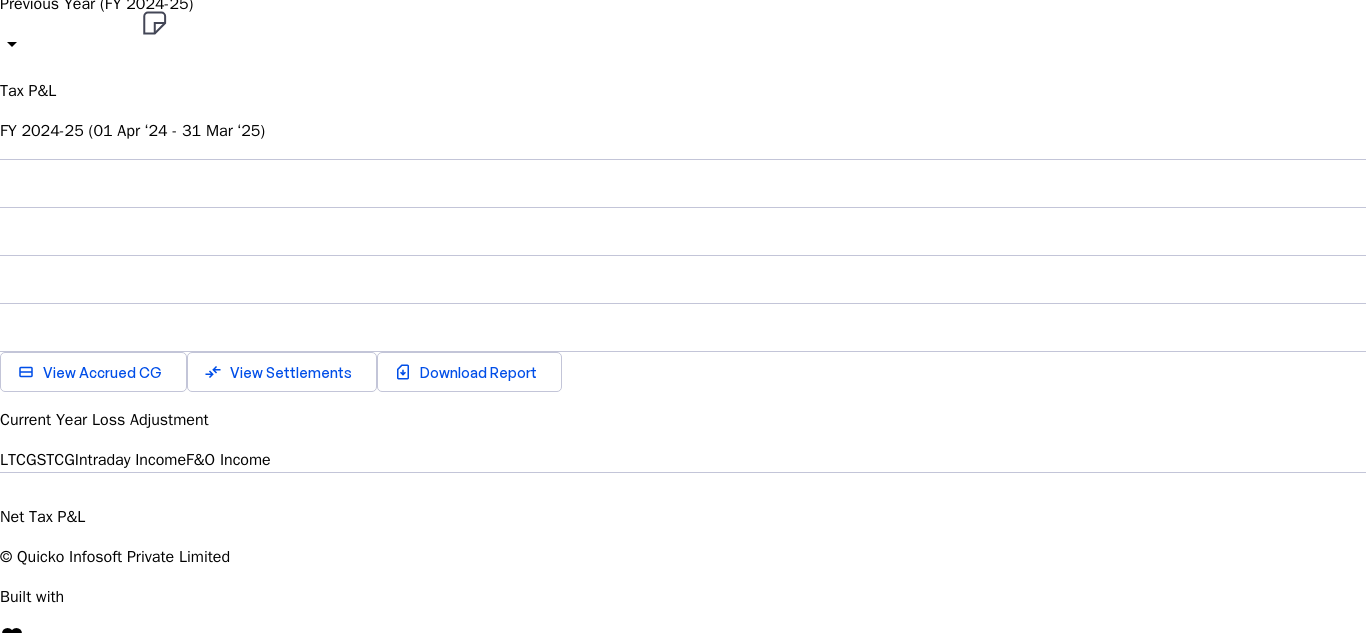 scroll, scrollTop: 339, scrollLeft: 0, axis: vertical 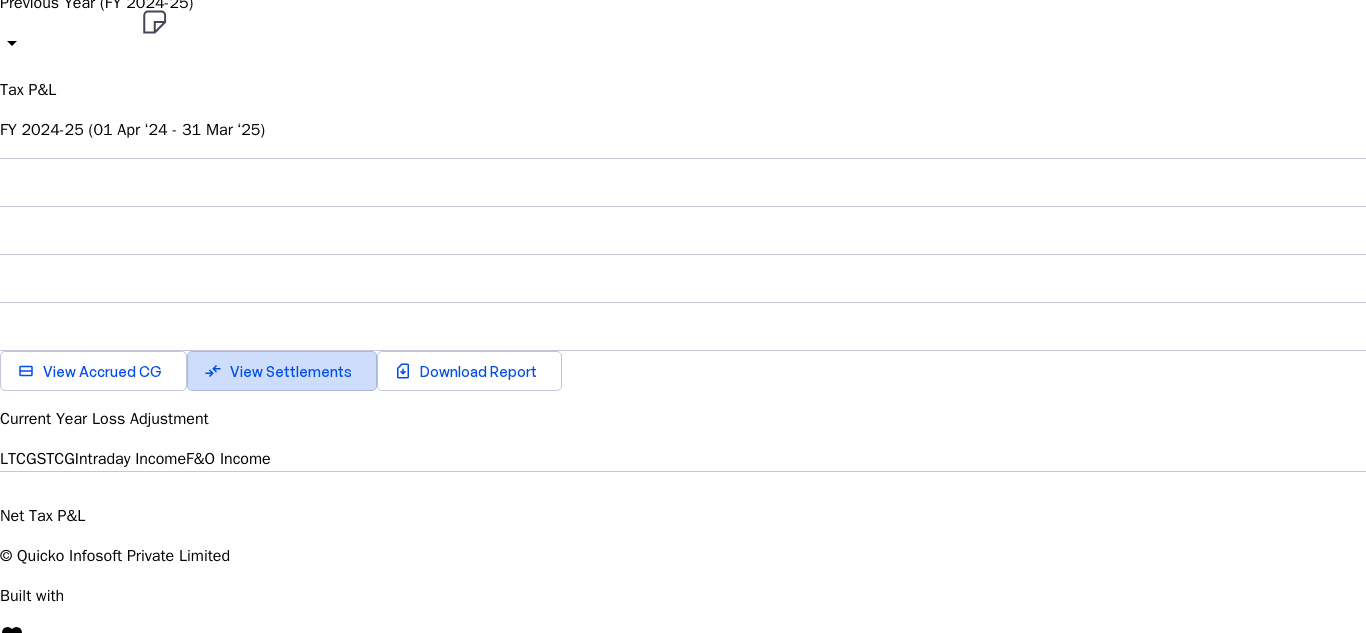 click on "View Settlements" at bounding box center (291, 371) 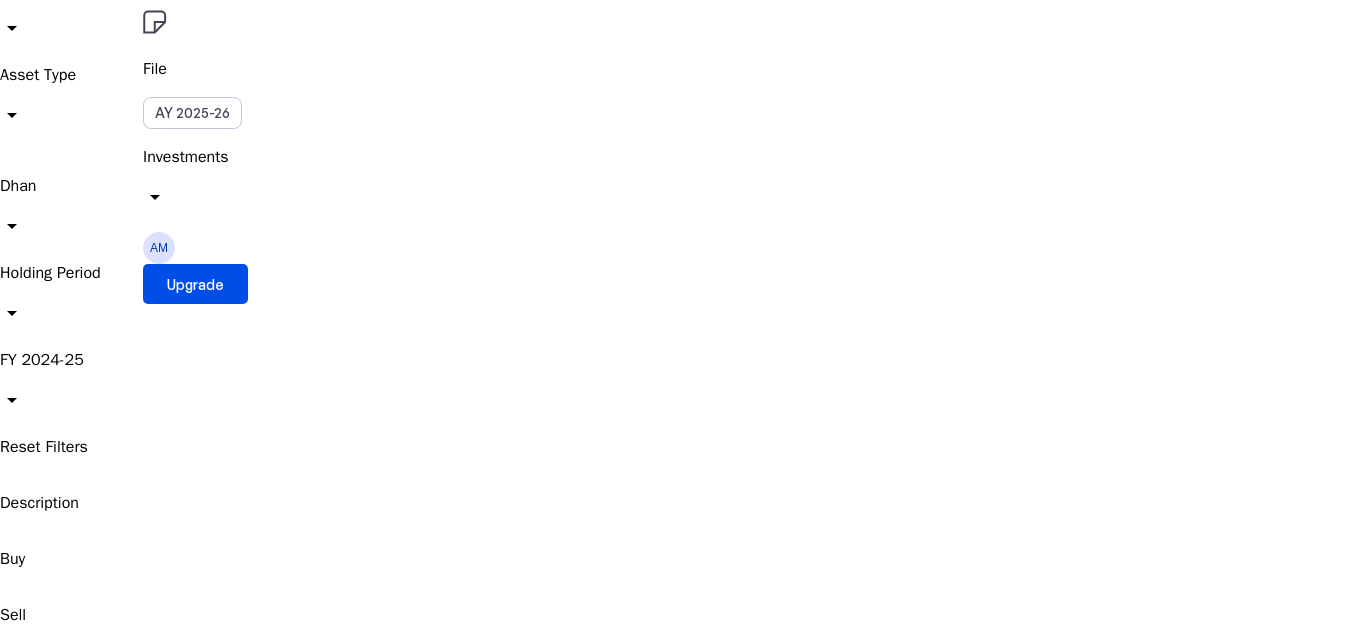 scroll, scrollTop: 0, scrollLeft: 0, axis: both 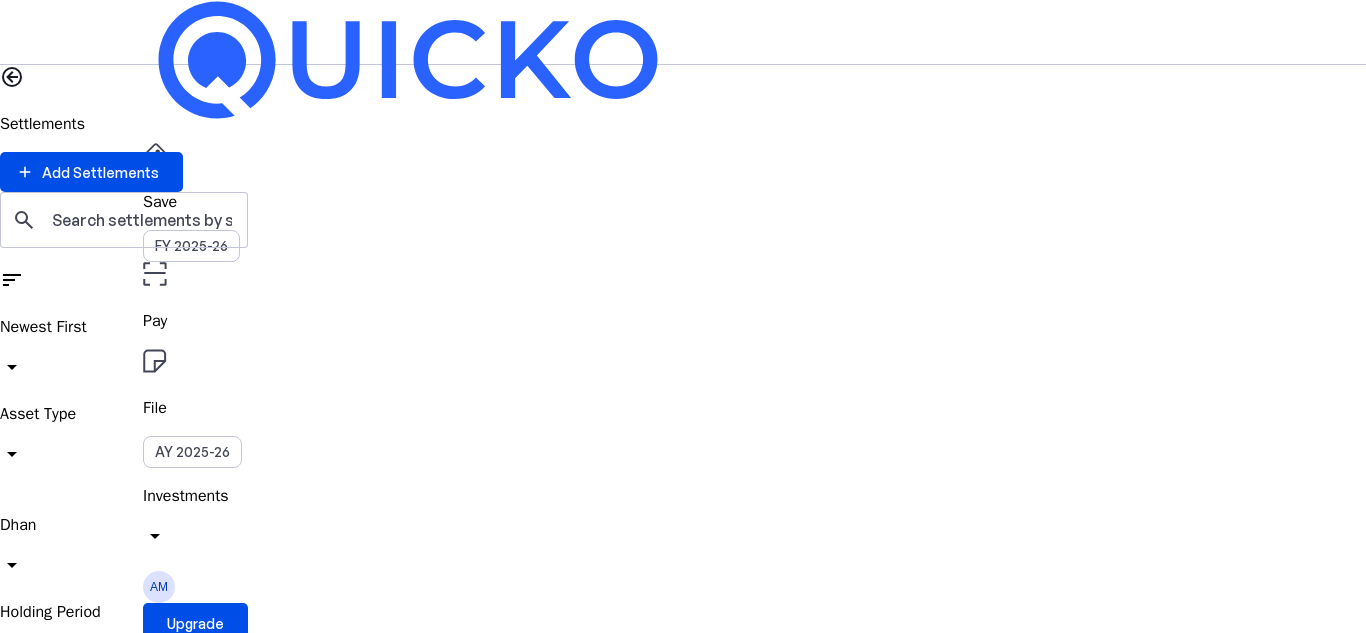 click on "Holding Period" at bounding box center [683, 612] 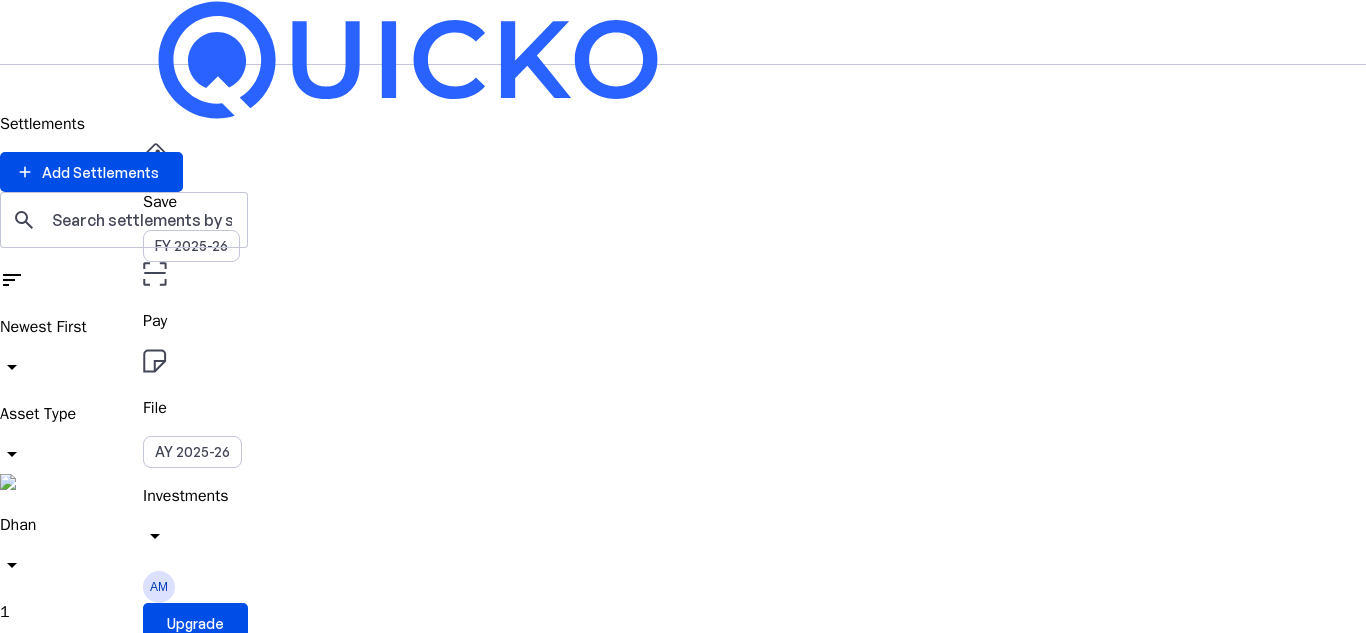 click on "1 Holding Period arrow_drop_down" at bounding box center (683, 655) 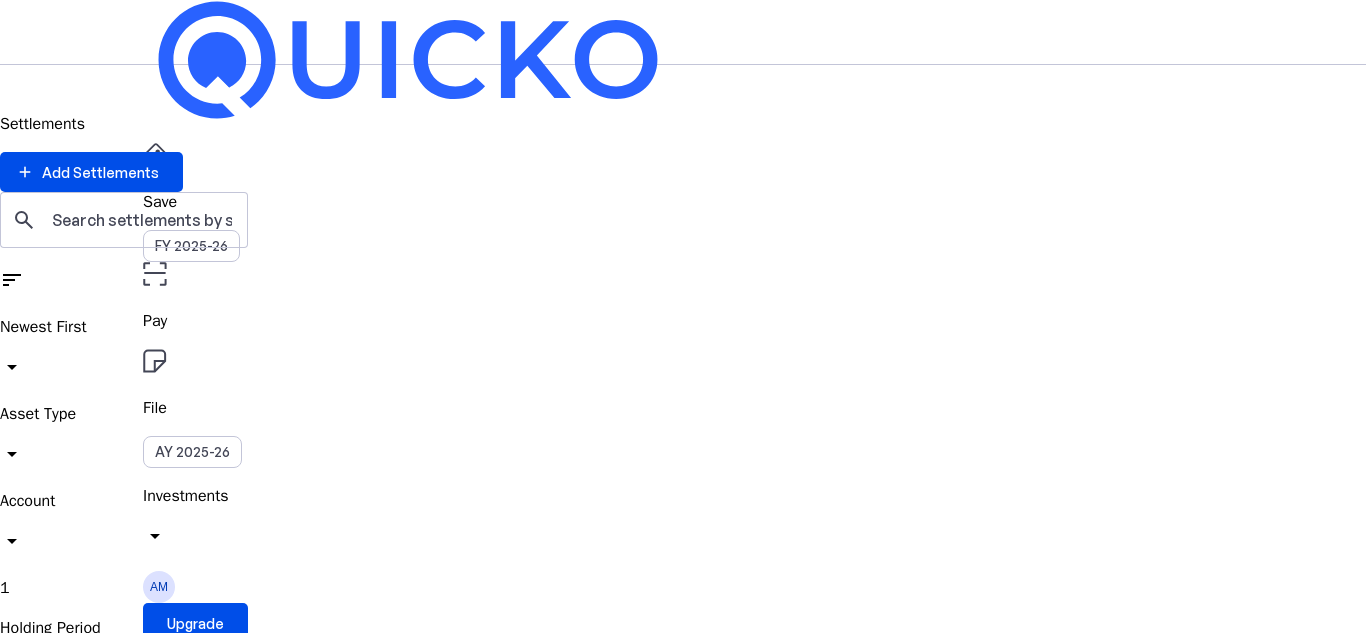 click on "arrow_drop_down" at bounding box center (12, 541) 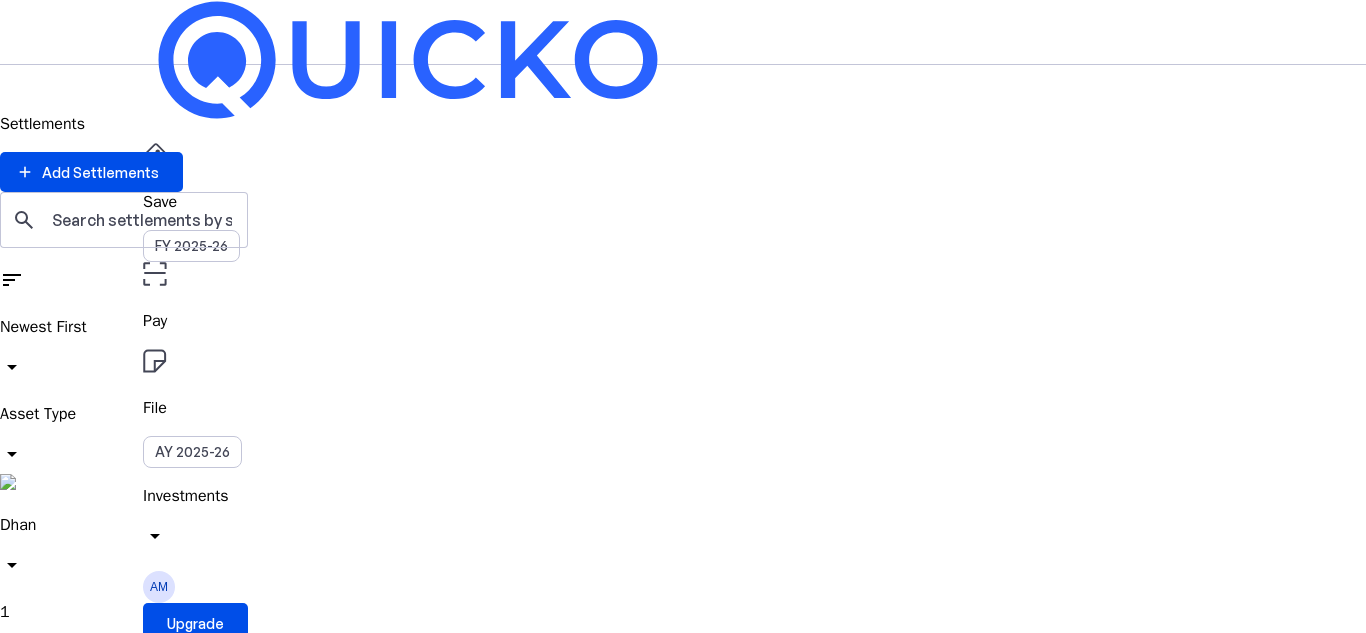 click on "Save" at bounding box center (683, 202) 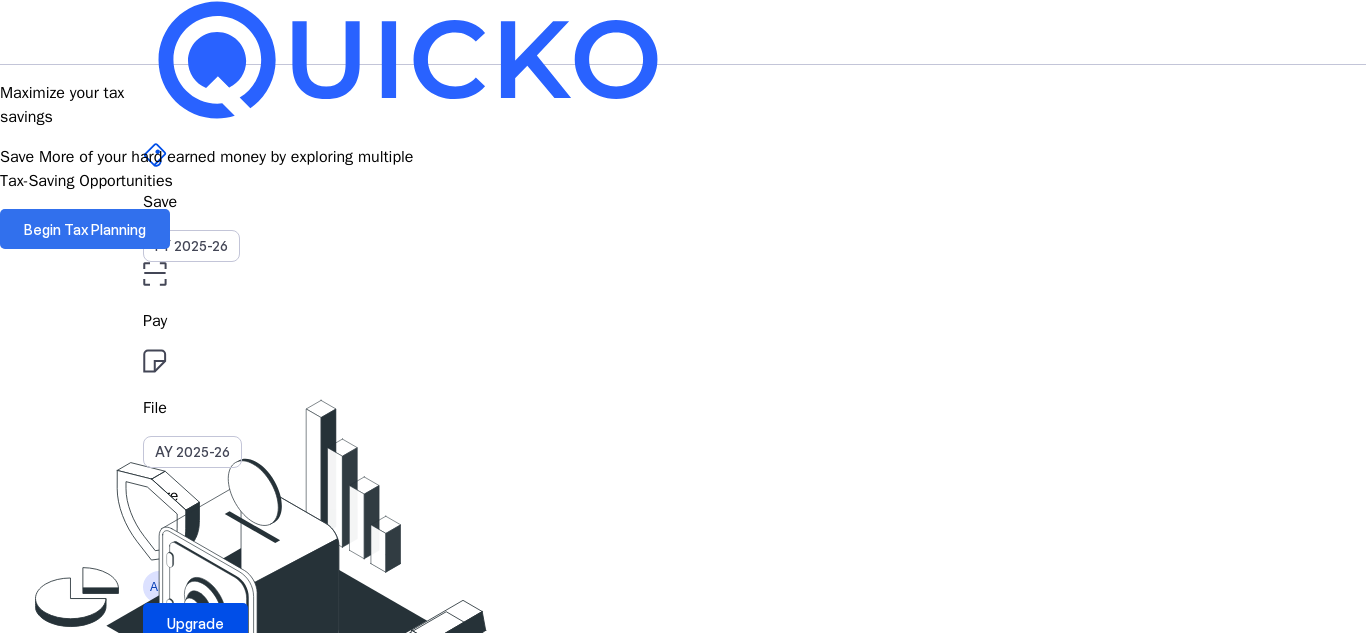 click on "Begin Tax Planning" at bounding box center (85, 229) 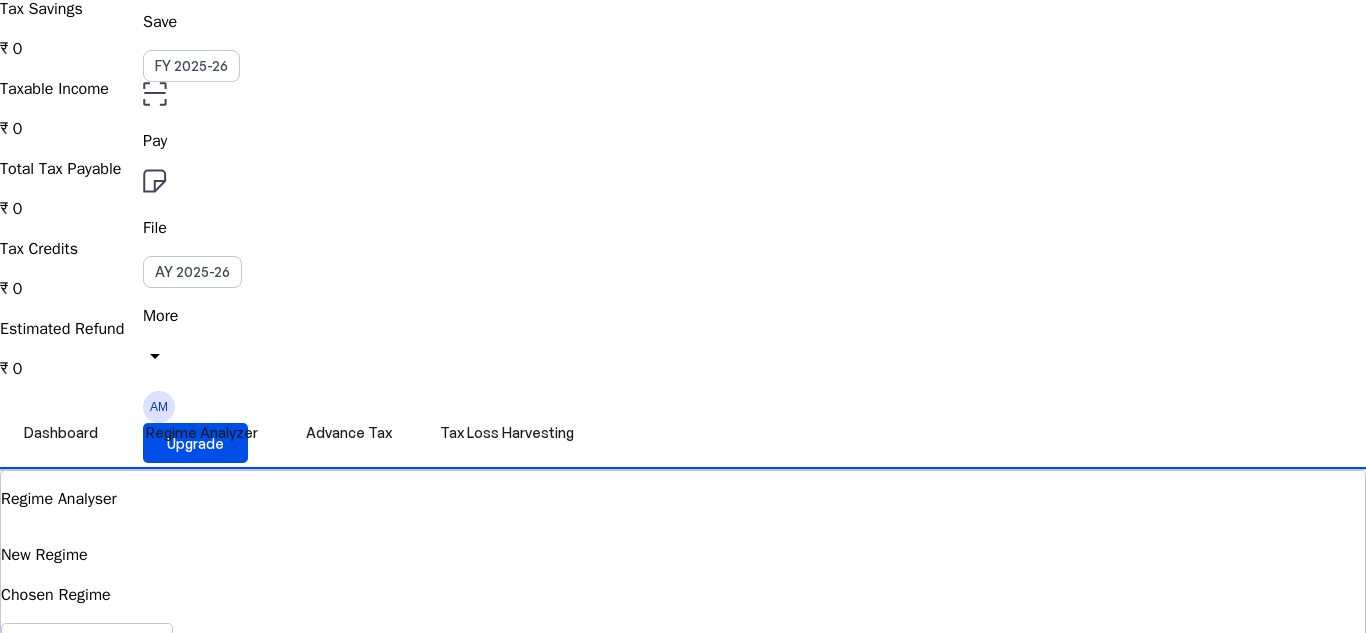 scroll, scrollTop: 266, scrollLeft: 0, axis: vertical 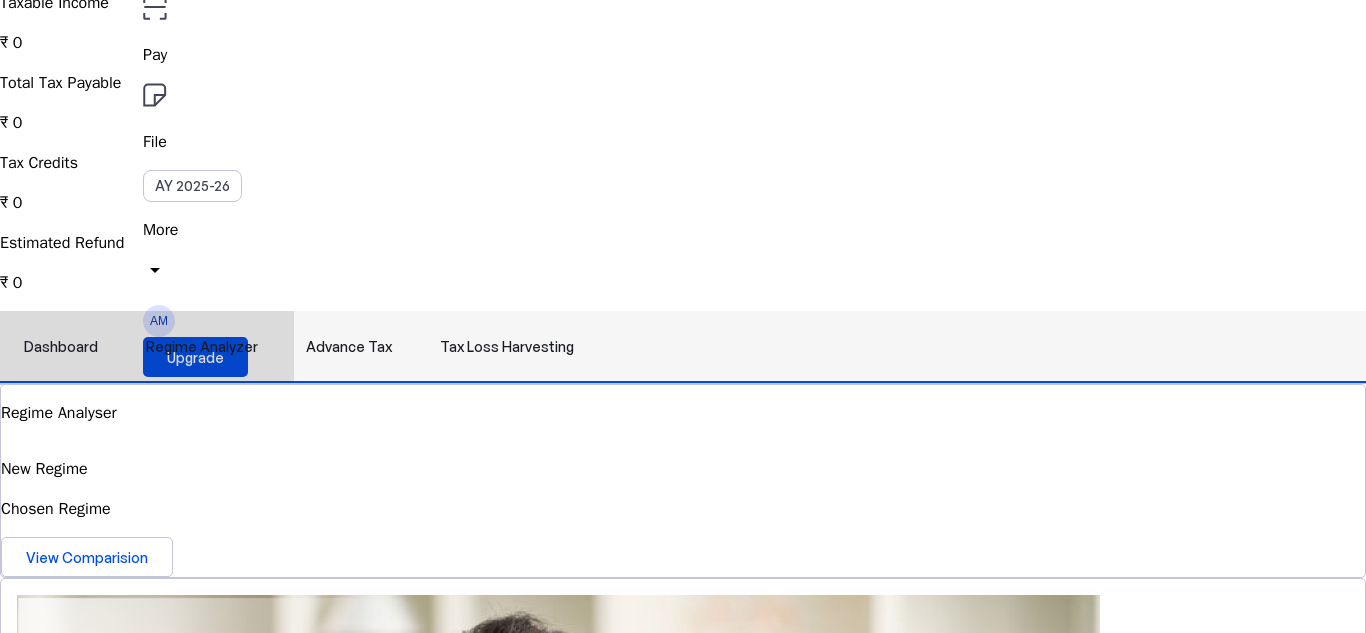 click on "Tax Loss Harvesting" at bounding box center [507, 347] 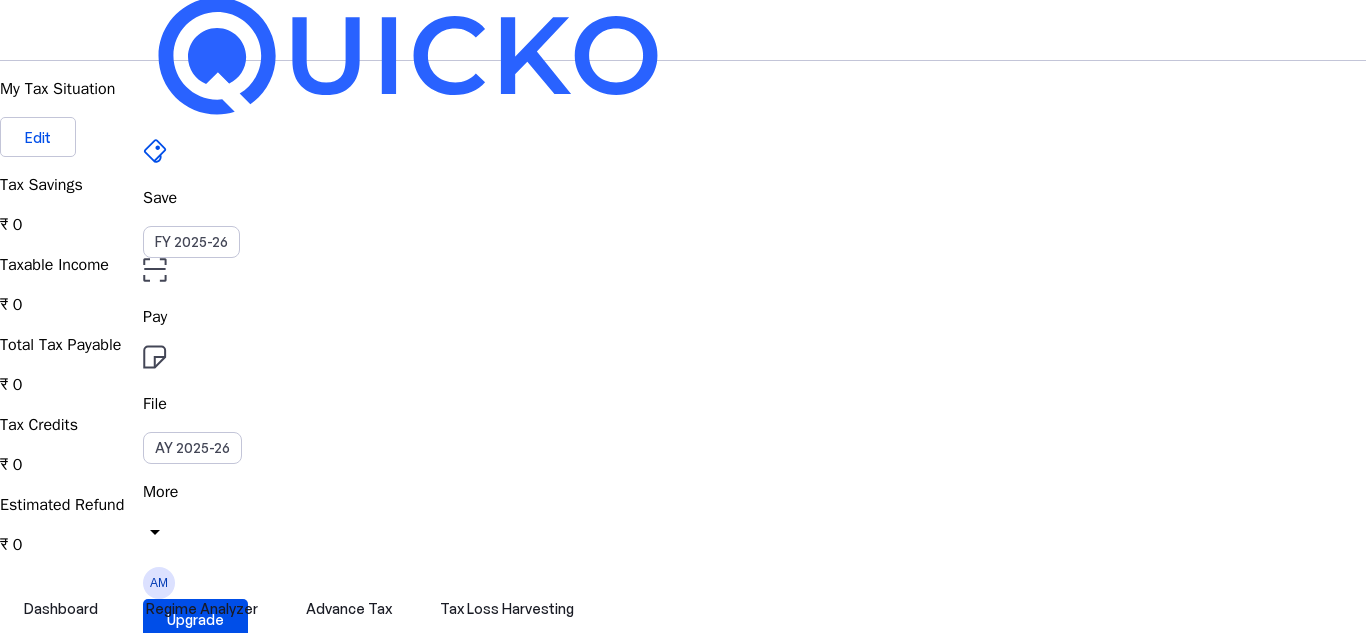 scroll, scrollTop: 0, scrollLeft: 0, axis: both 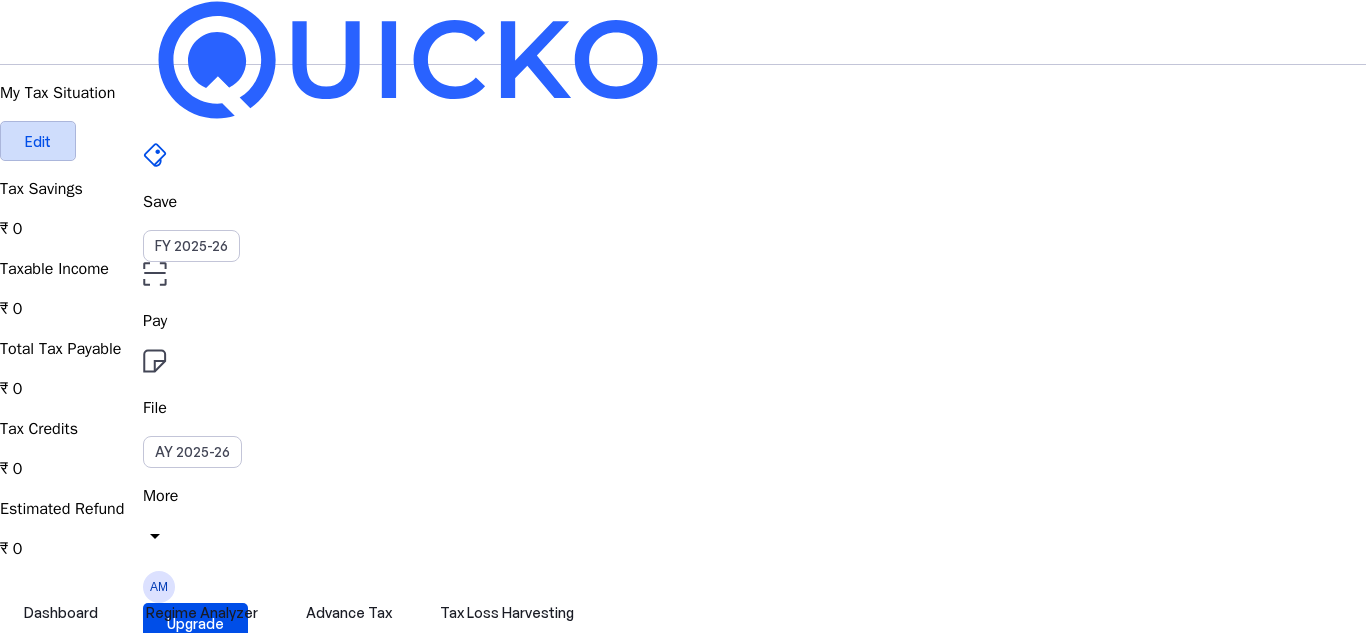 click at bounding box center (38, 141) 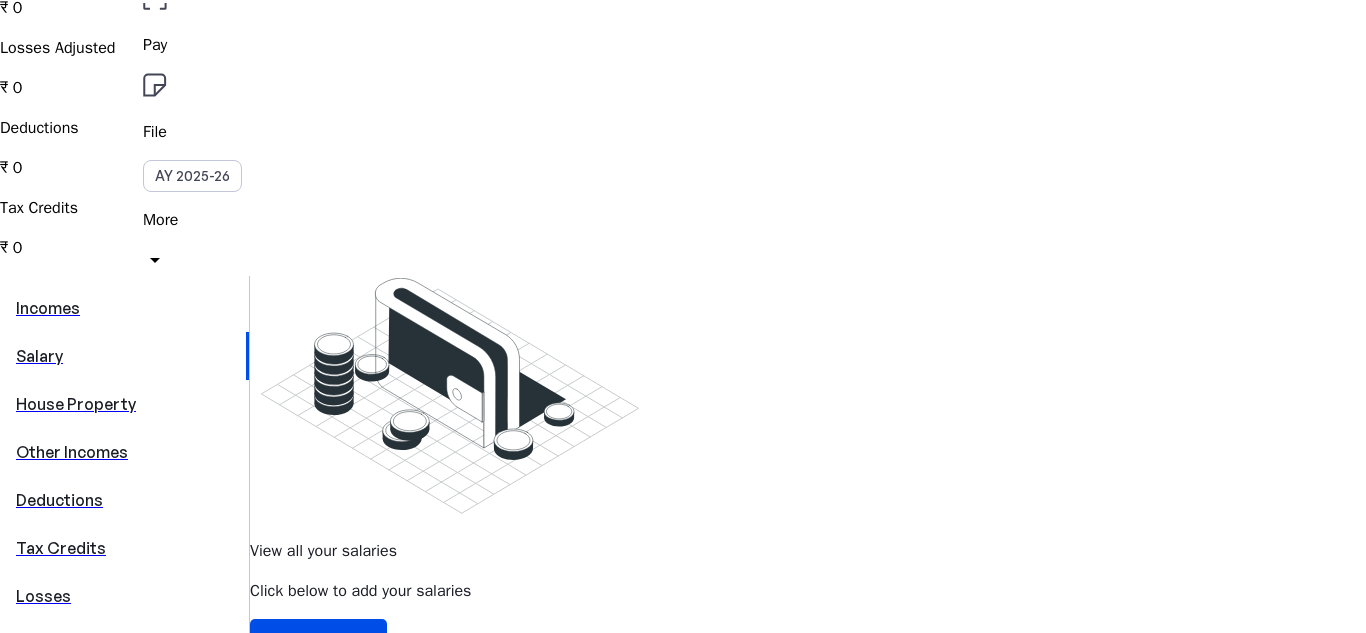 scroll, scrollTop: 336, scrollLeft: 0, axis: vertical 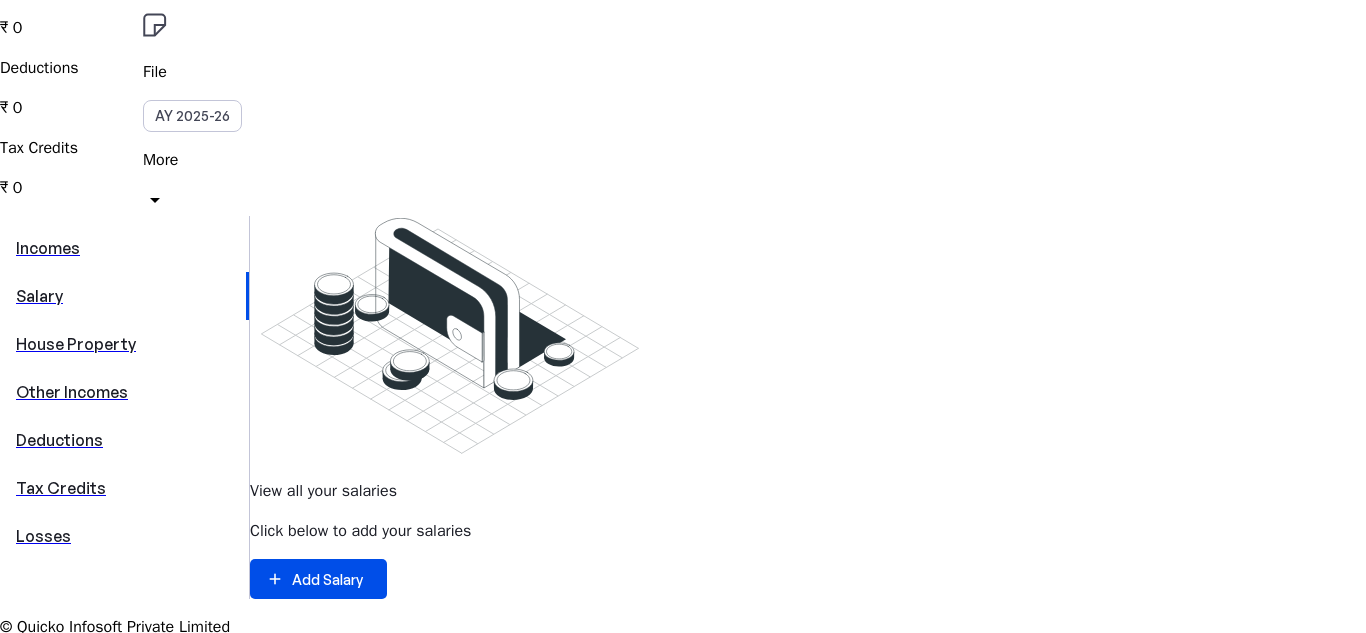 click on "Losses" at bounding box center (124, 536) 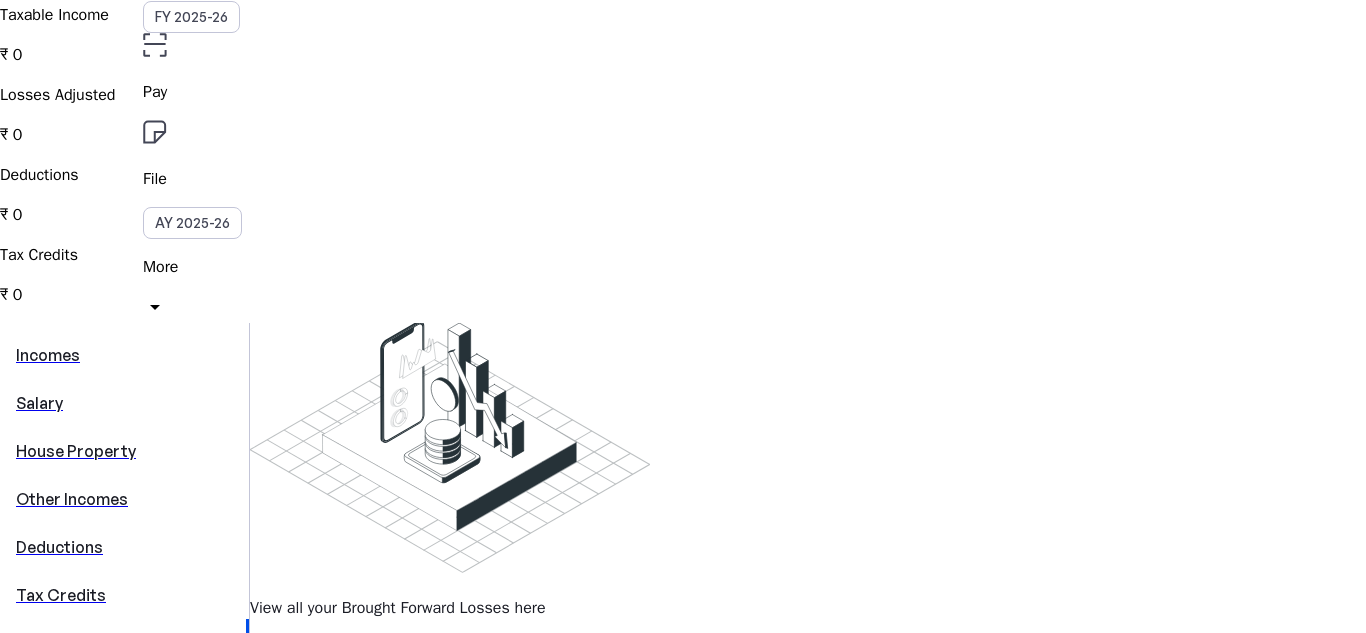 scroll, scrollTop: 369, scrollLeft: 0, axis: vertical 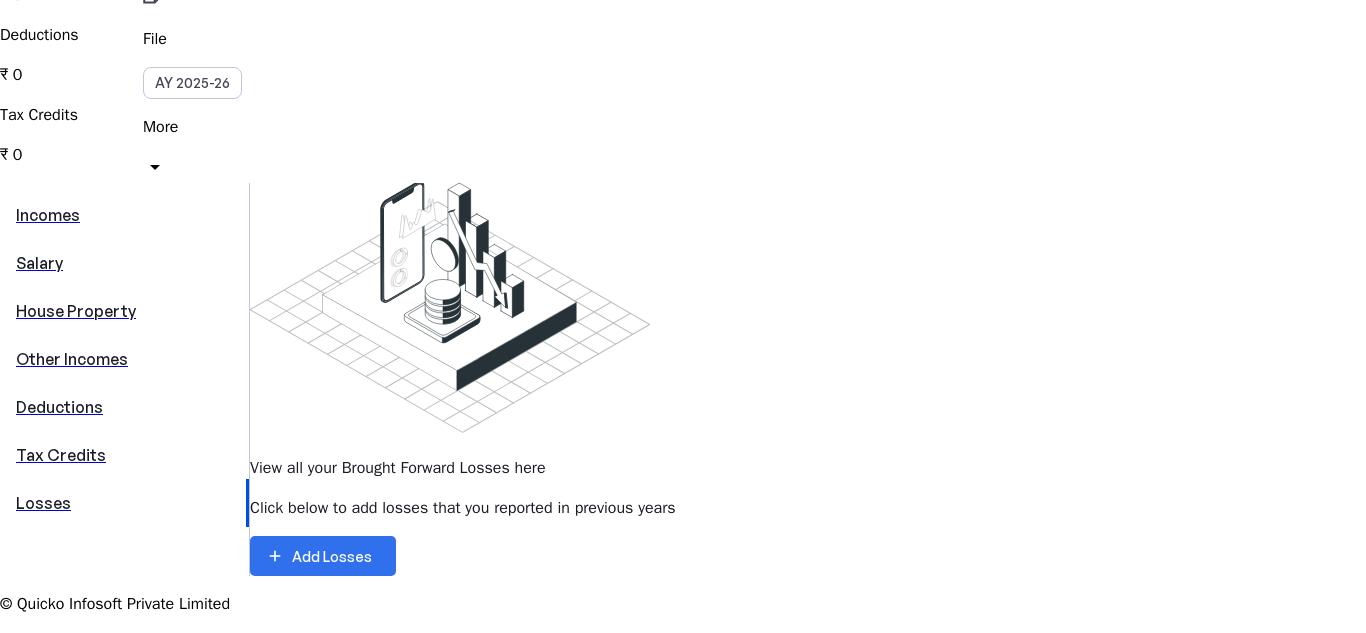 click on "Add Losses" at bounding box center (332, 556) 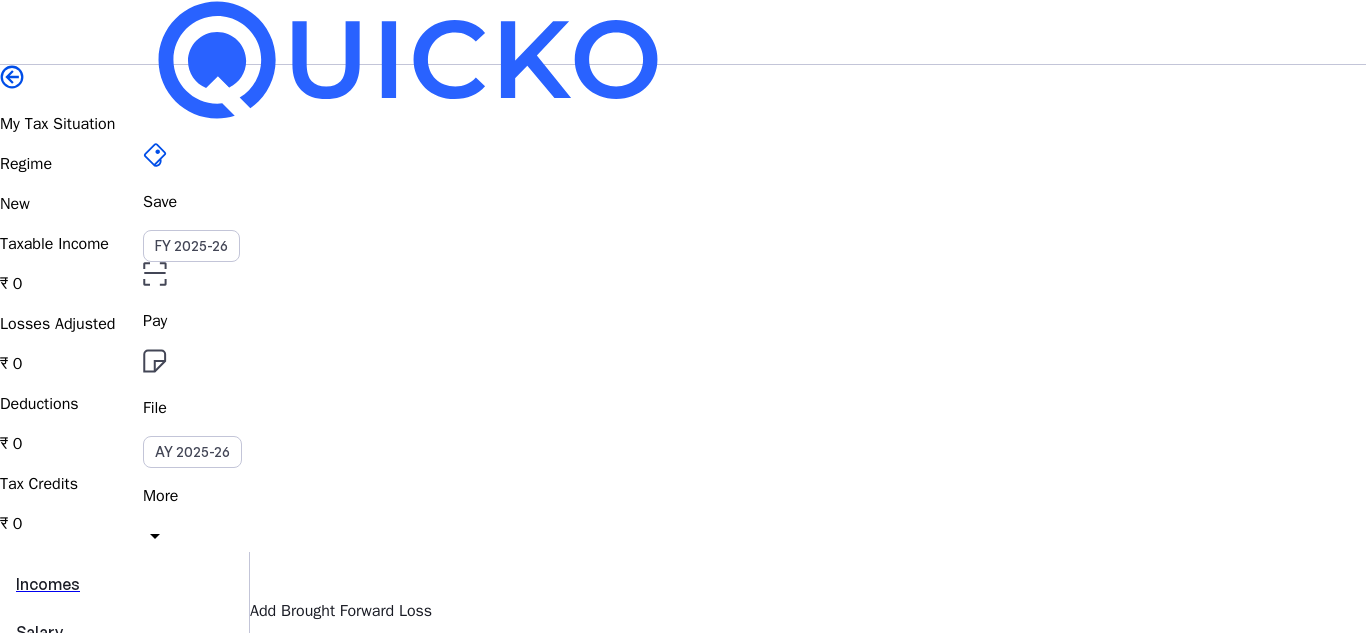 scroll, scrollTop: 202, scrollLeft: 0, axis: vertical 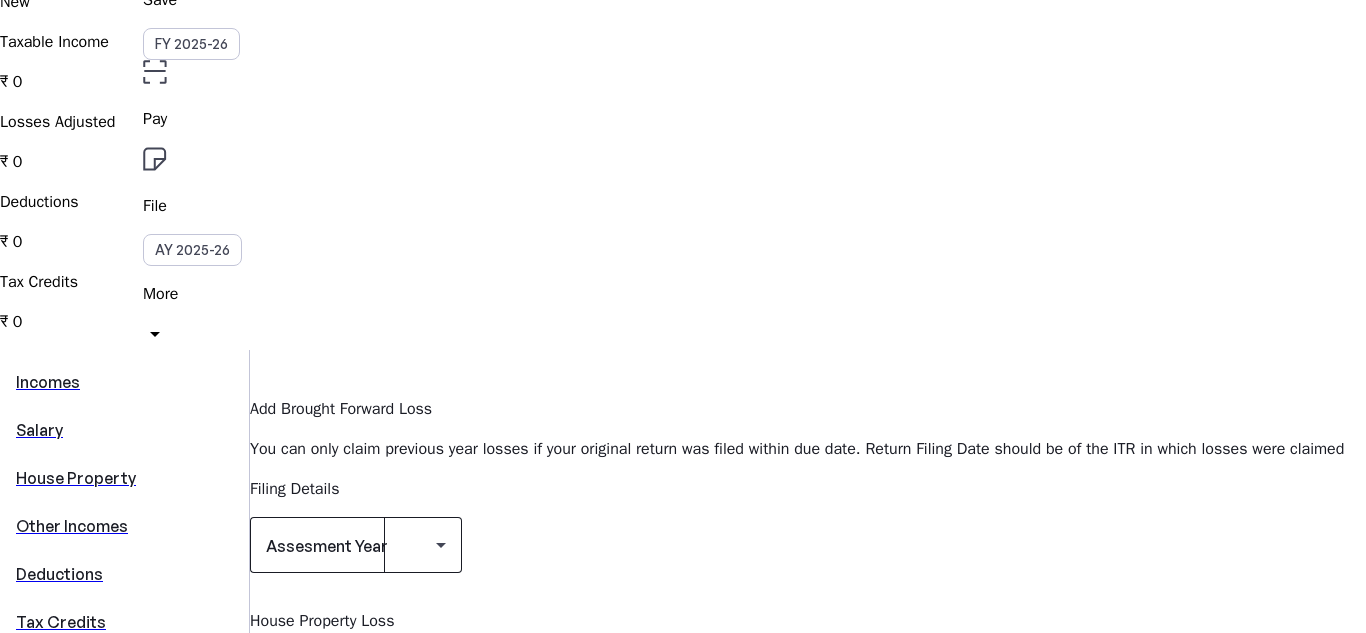 click at bounding box center (356, 545) 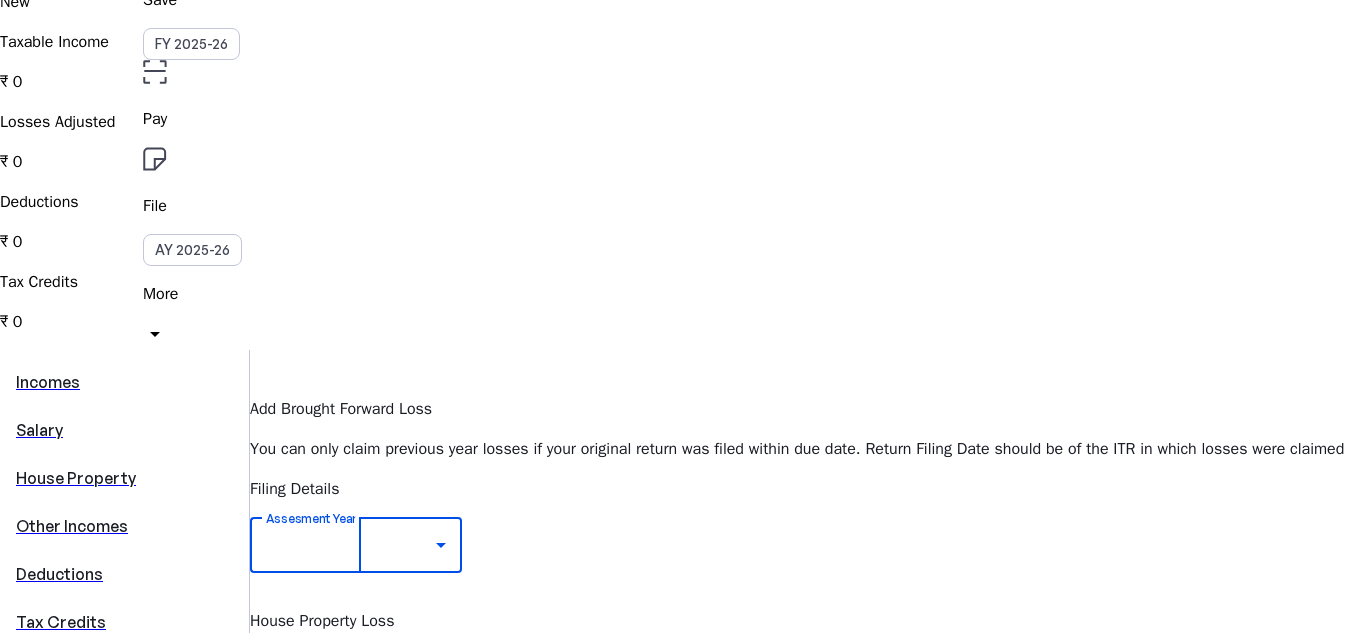 click at bounding box center (683, 1212) 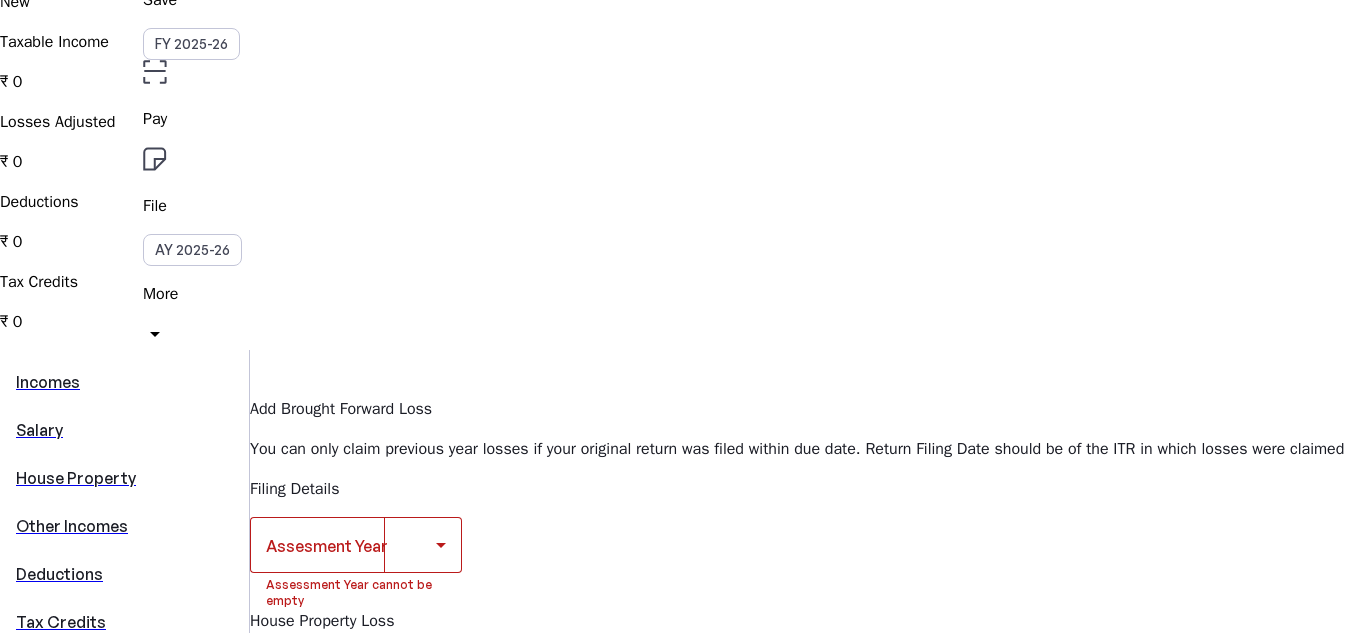 scroll, scrollTop: 0, scrollLeft: 0, axis: both 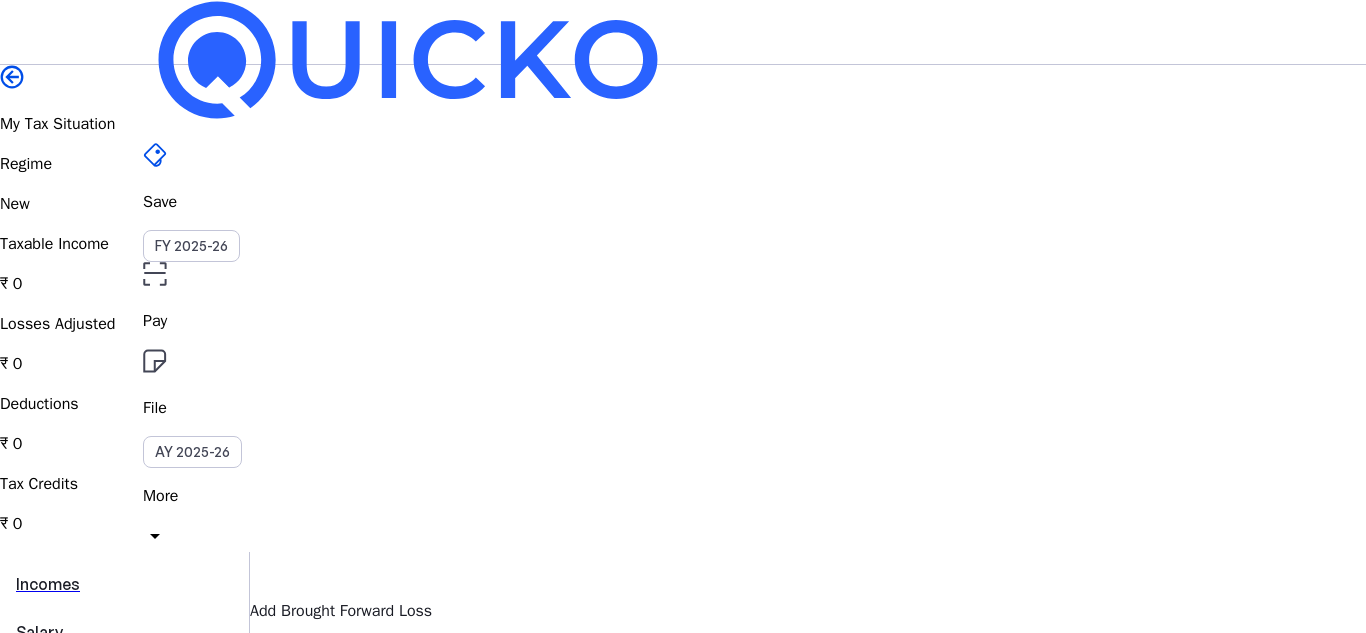 click at bounding box center [155, 274] 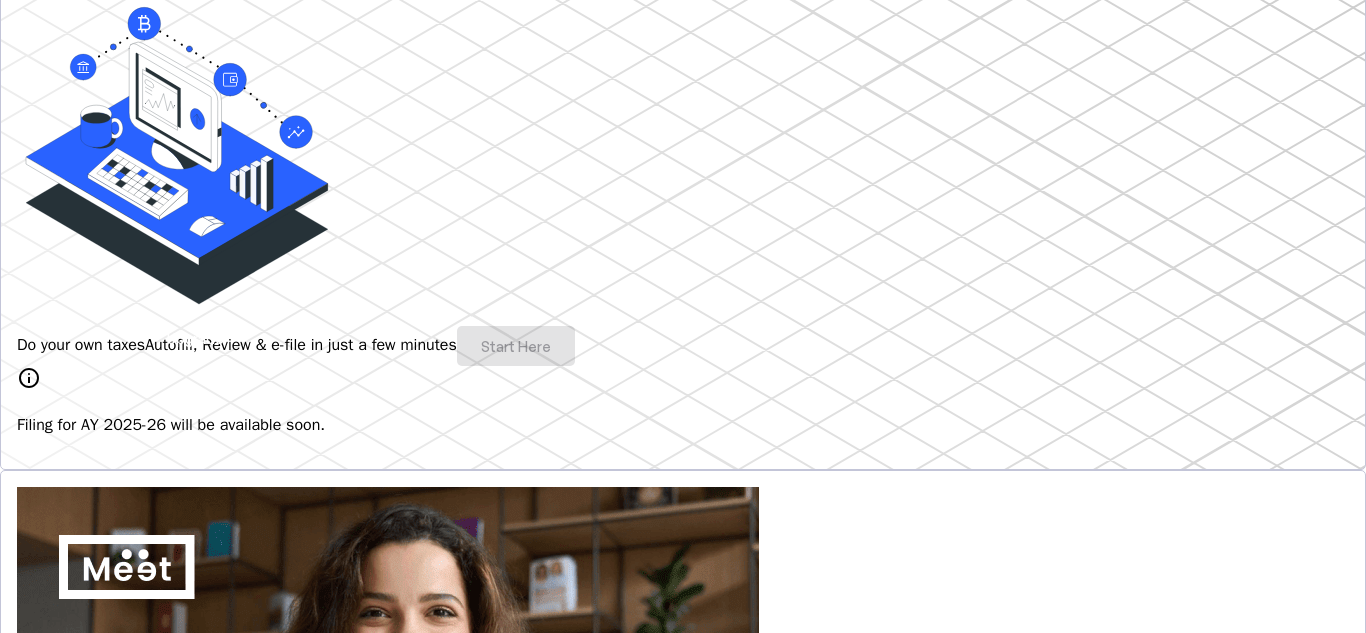 scroll, scrollTop: 400, scrollLeft: 0, axis: vertical 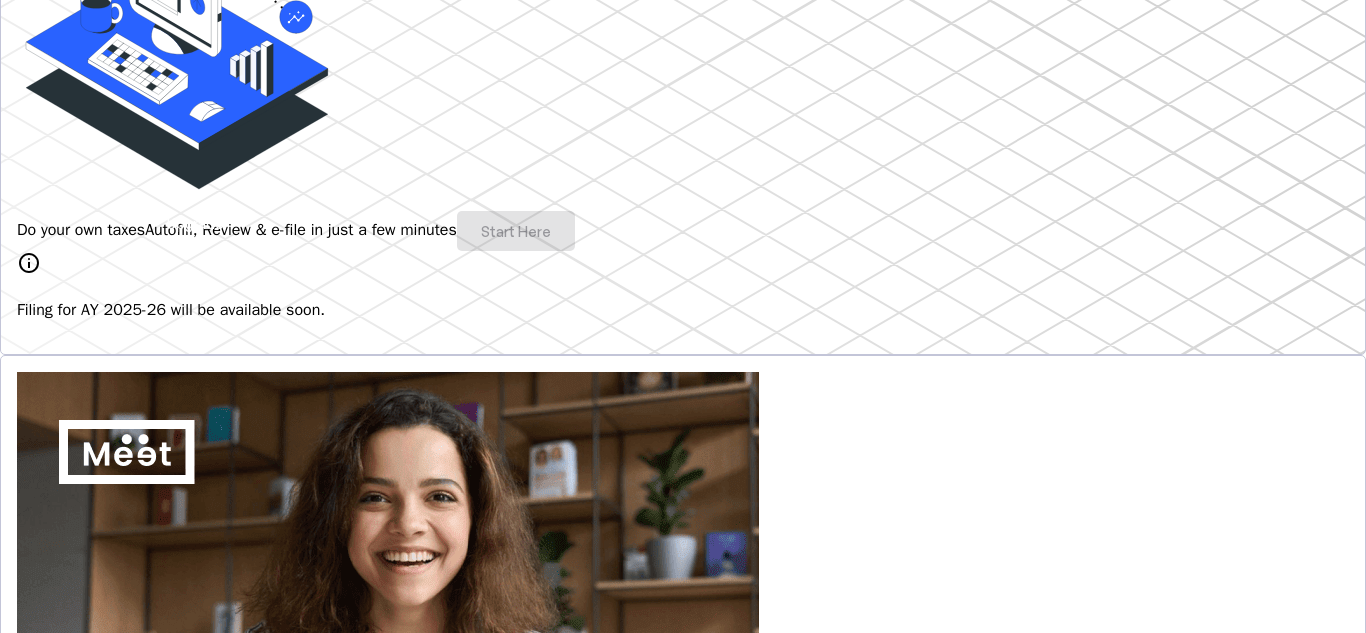 click on "Do your own taxes   Autofill, Review & e-file in just a few minutes   Start Here" at bounding box center (683, 231) 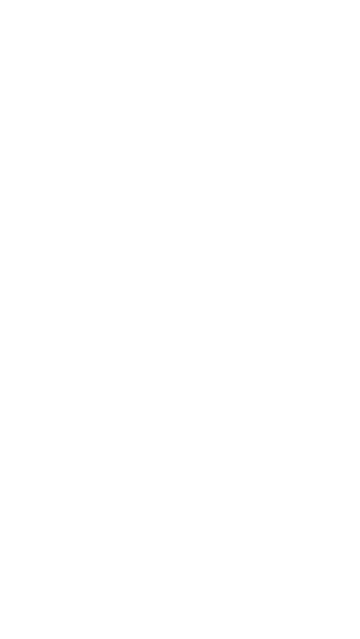 scroll, scrollTop: 0, scrollLeft: 0, axis: both 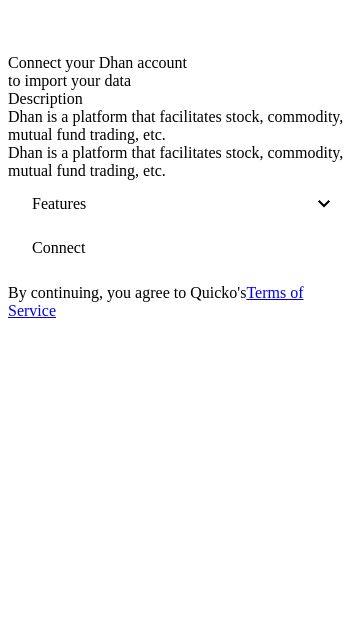 click at bounding box center (58, 248) 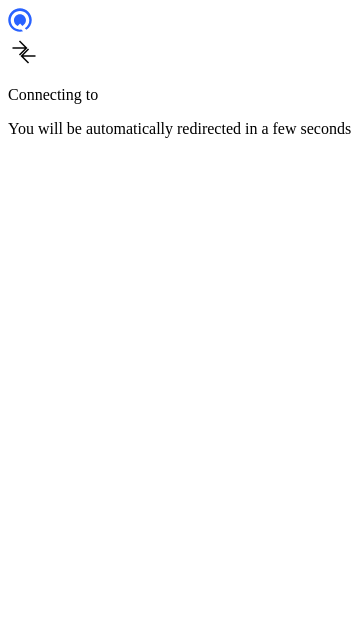 scroll, scrollTop: 0, scrollLeft: 0, axis: both 